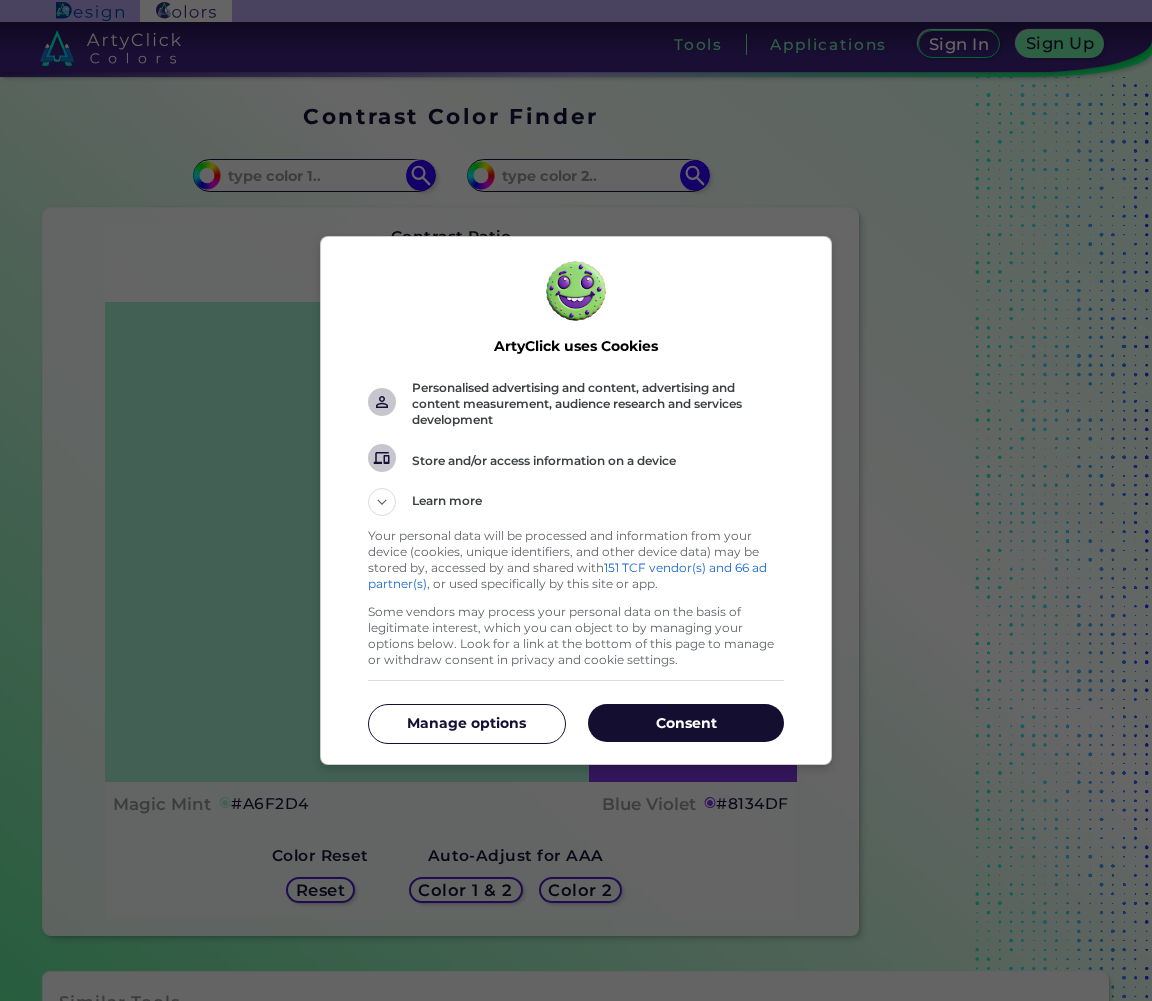 scroll, scrollTop: 0, scrollLeft: 0, axis: both 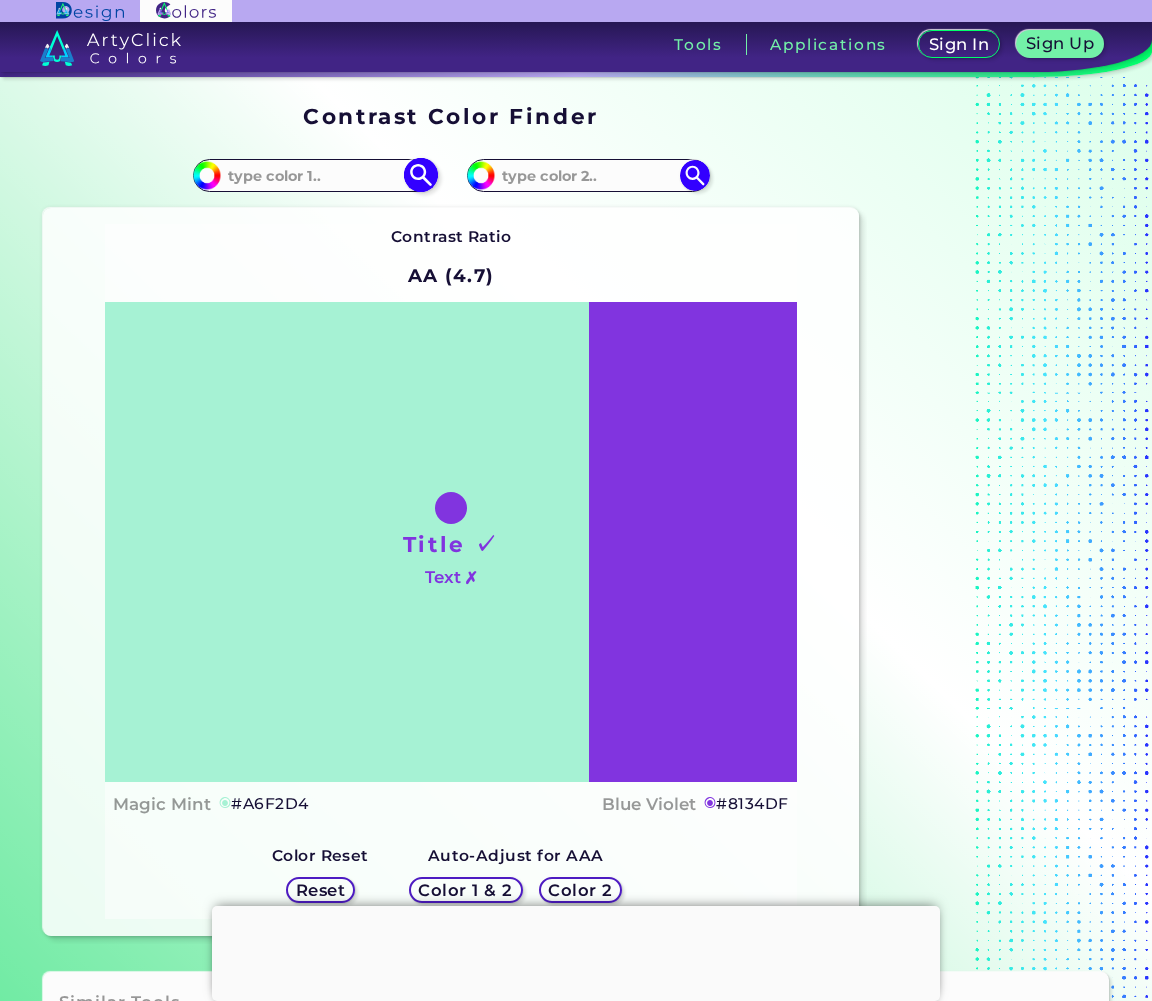 click at bounding box center (420, 175) 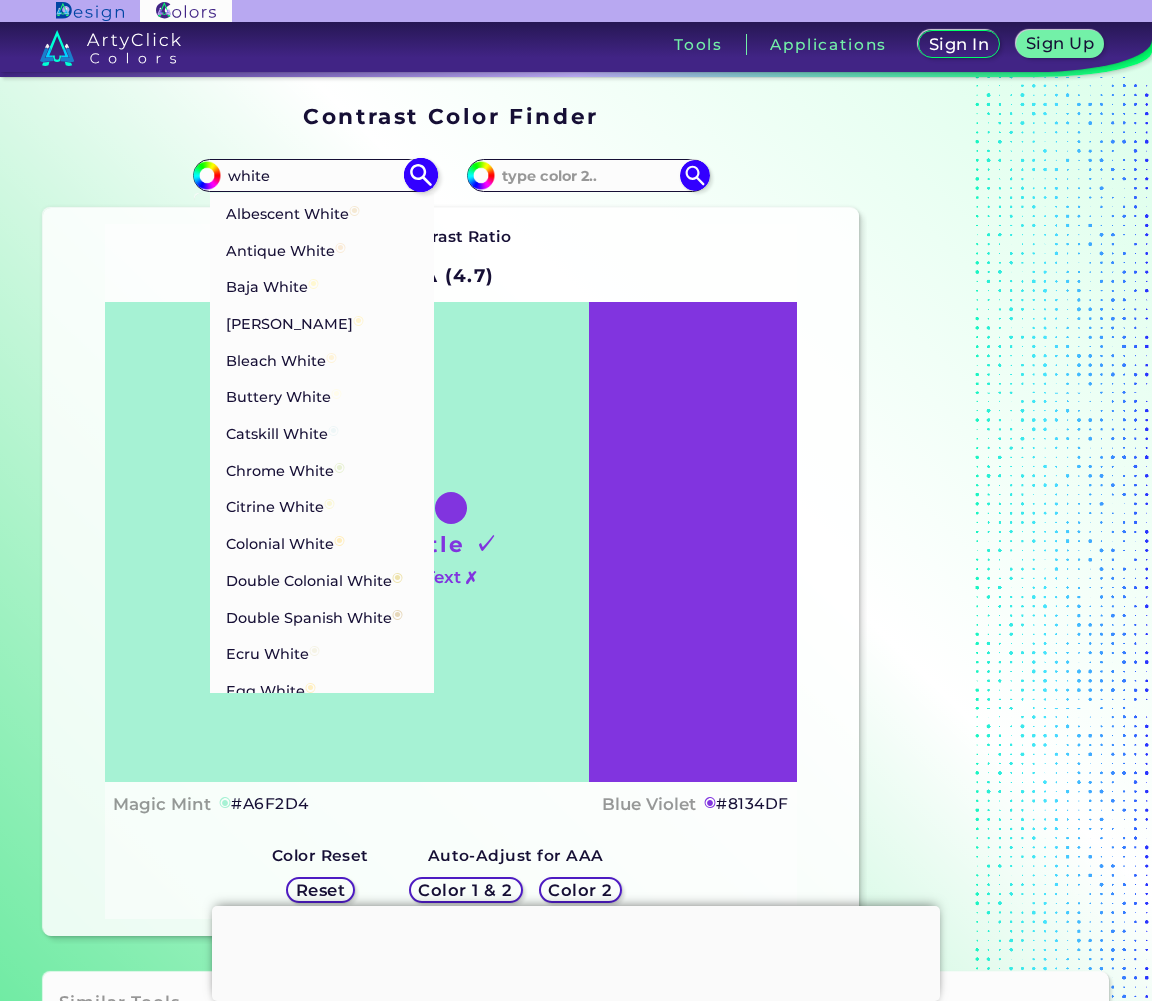 drag, startPoint x: 304, startPoint y: 166, endPoint x: 205, endPoint y: 166, distance: 99 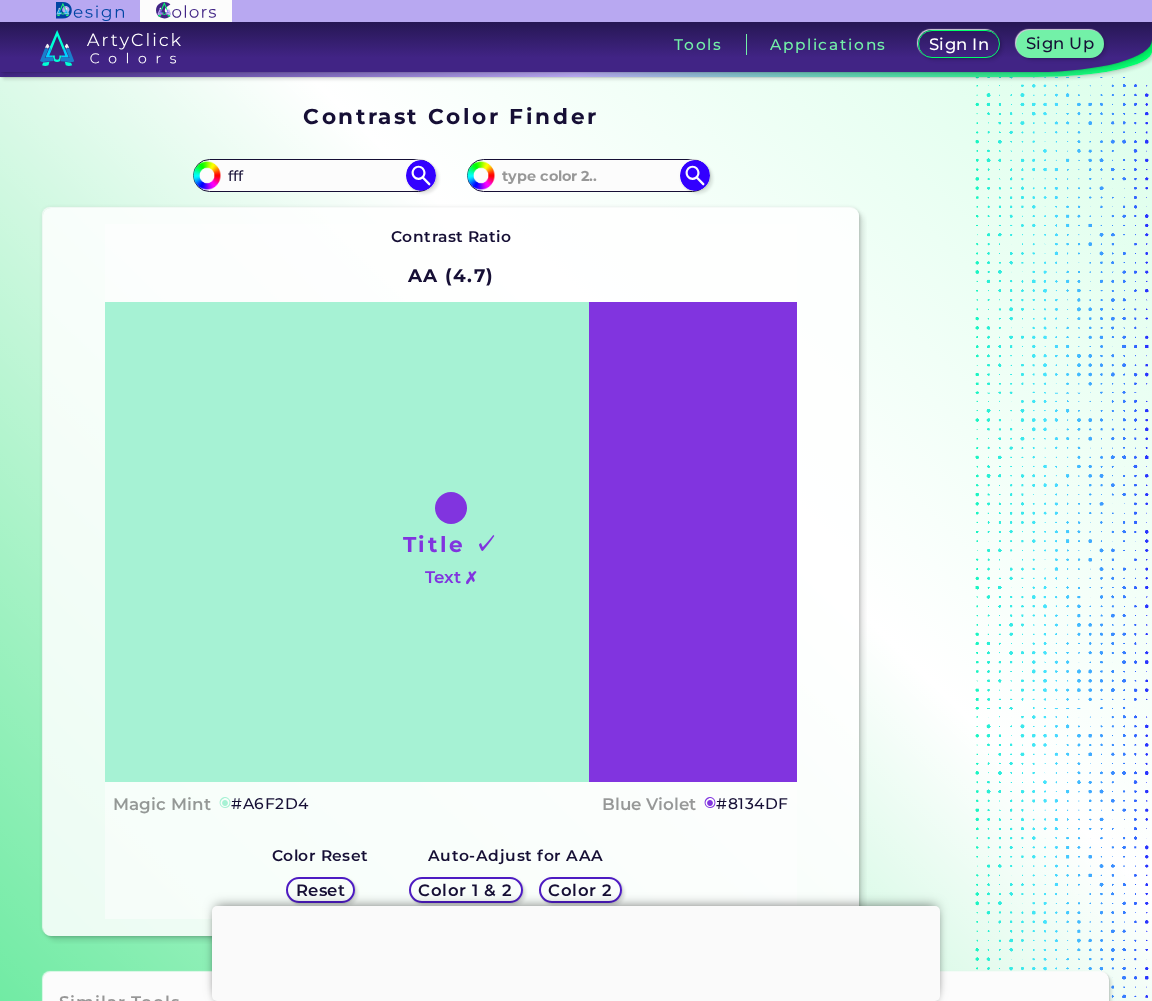 type on "fff" 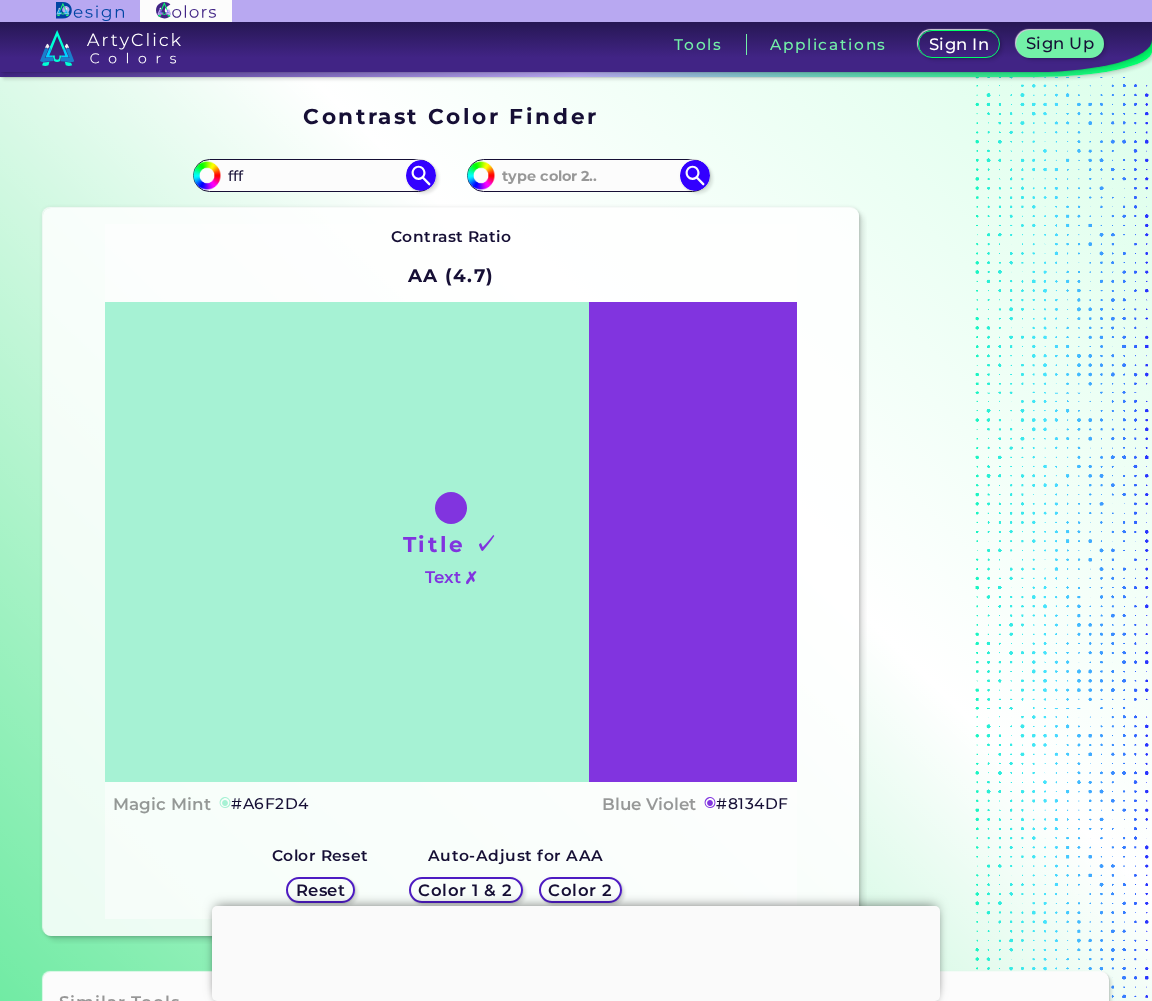 type on "#ffffff" 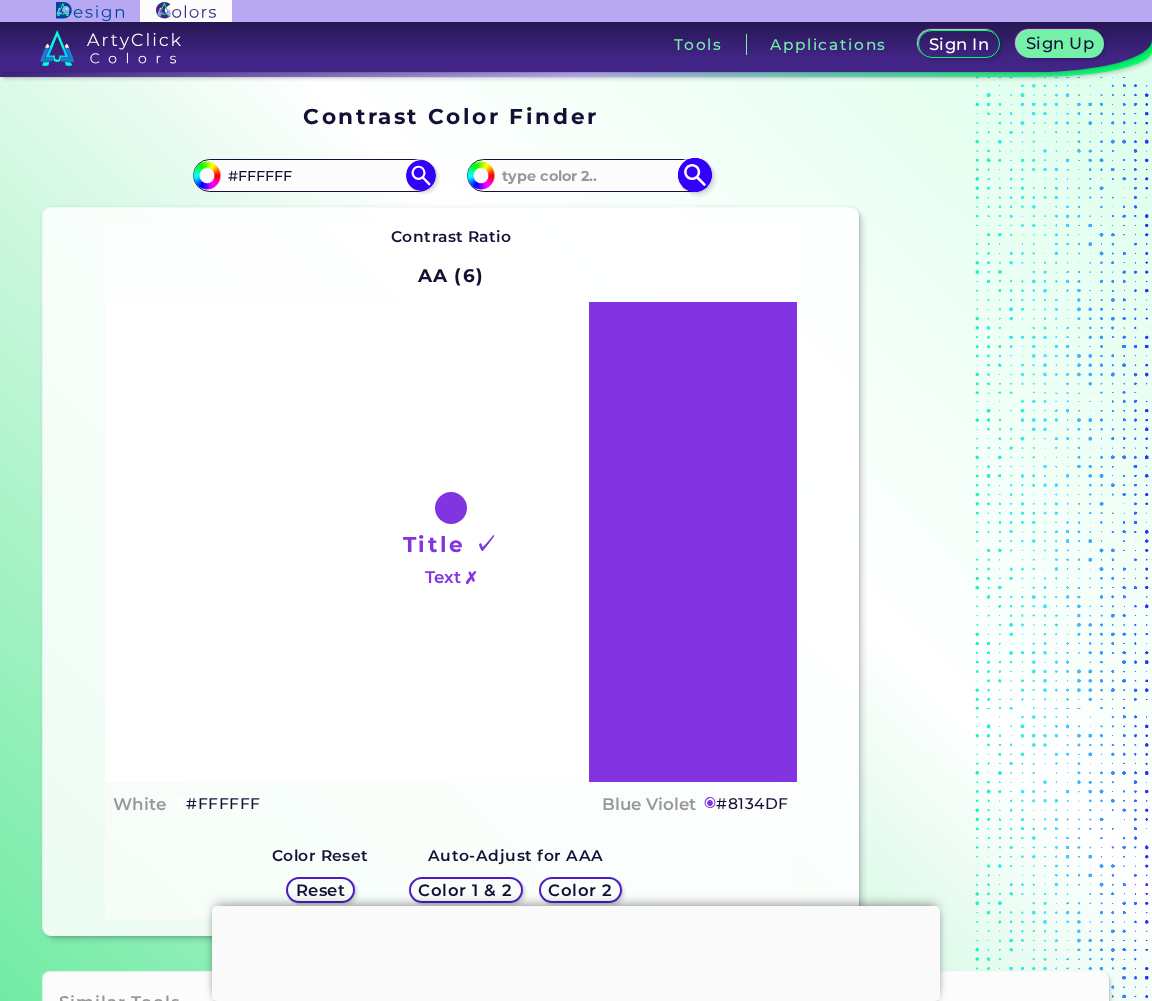 click at bounding box center (588, 175) 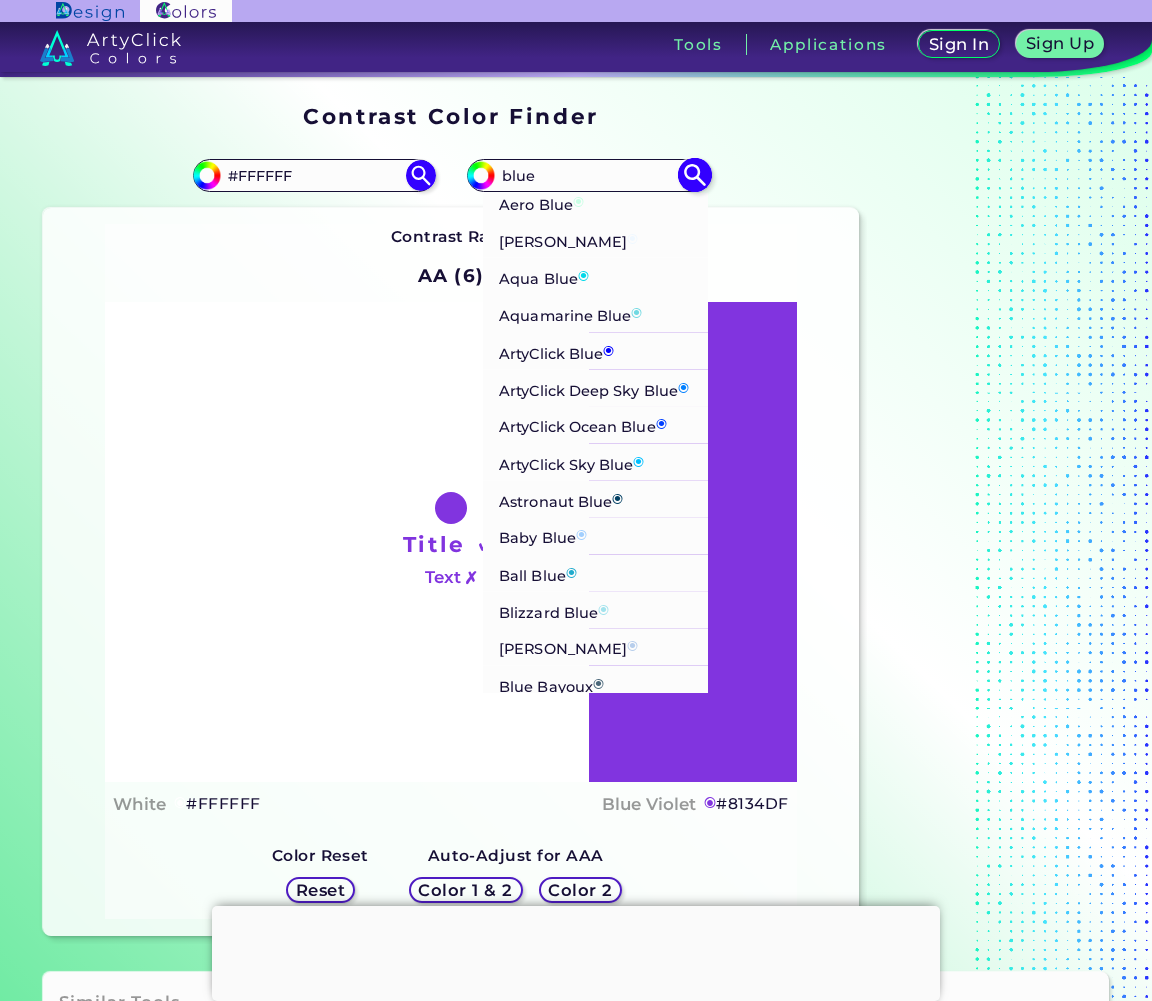 type on "blue" 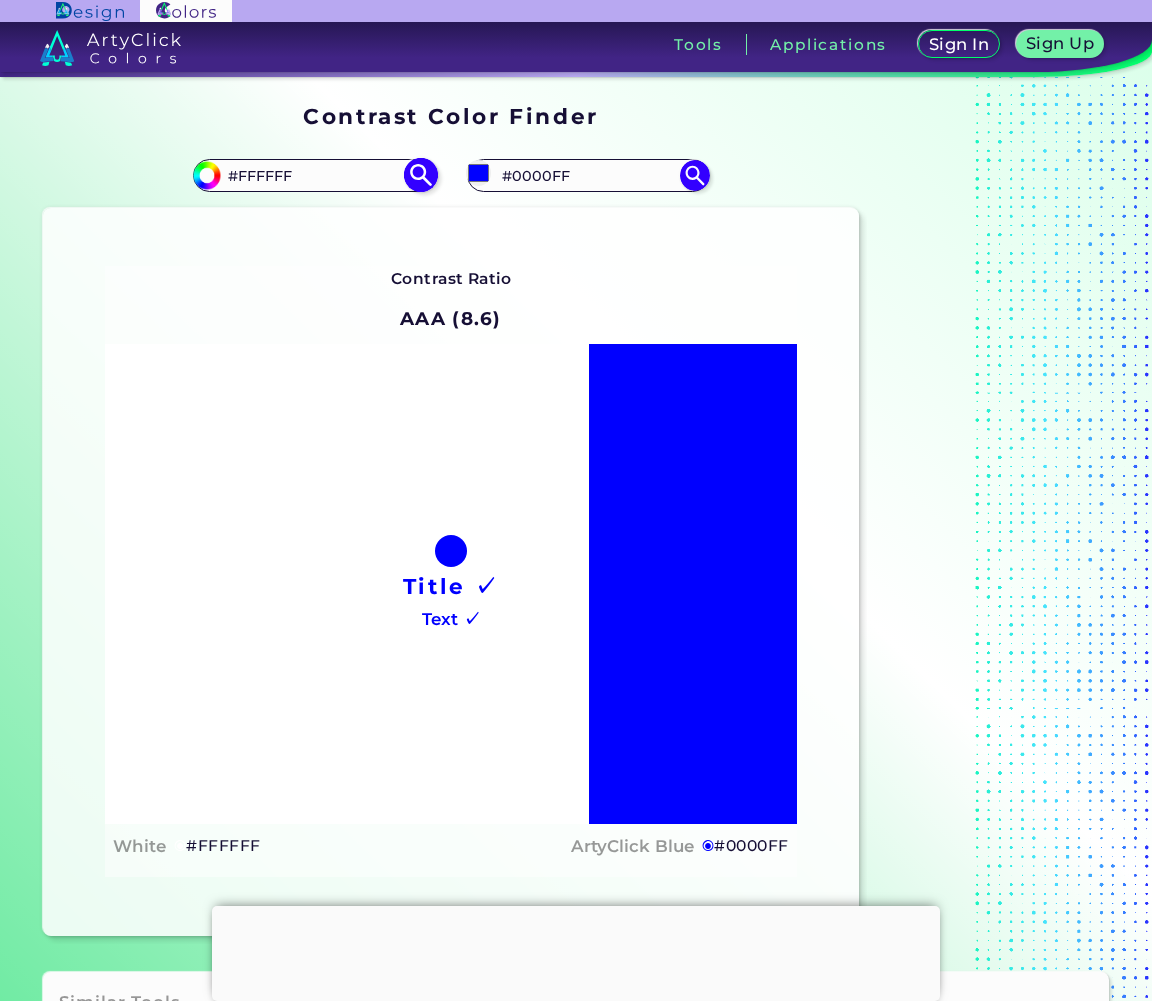 click on "#FFFFFF" at bounding box center [314, 175] 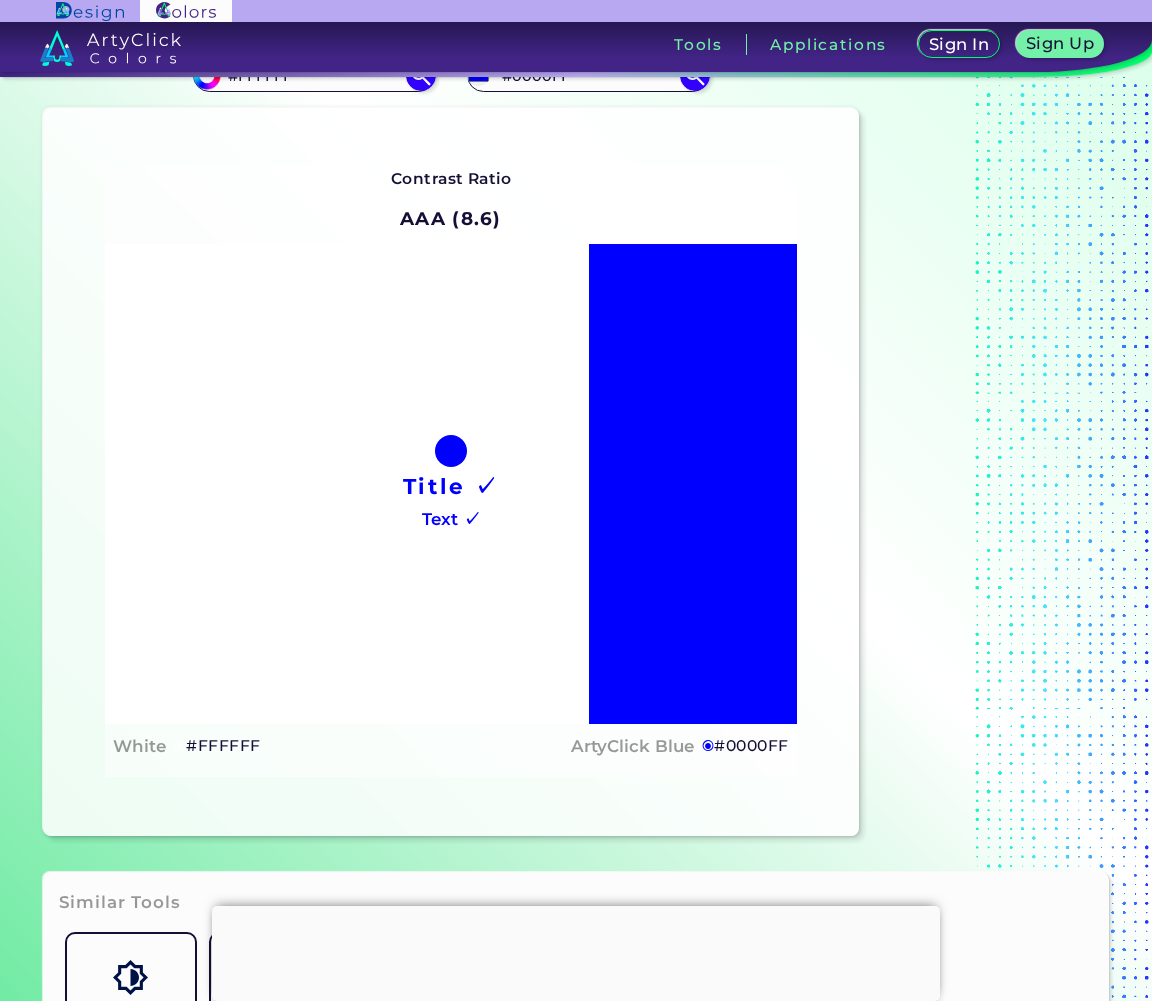 scroll, scrollTop: 0, scrollLeft: 0, axis: both 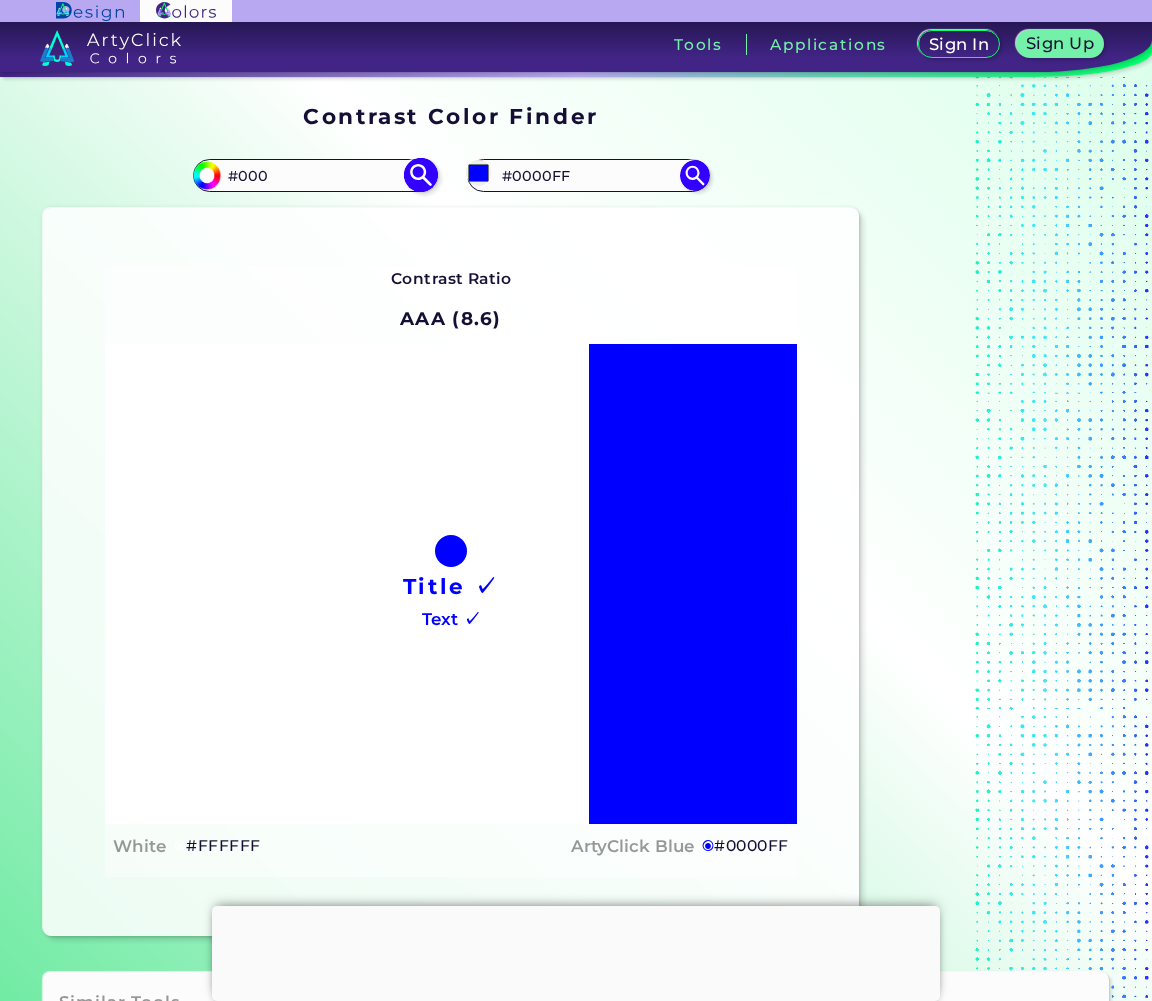 type on "#000" 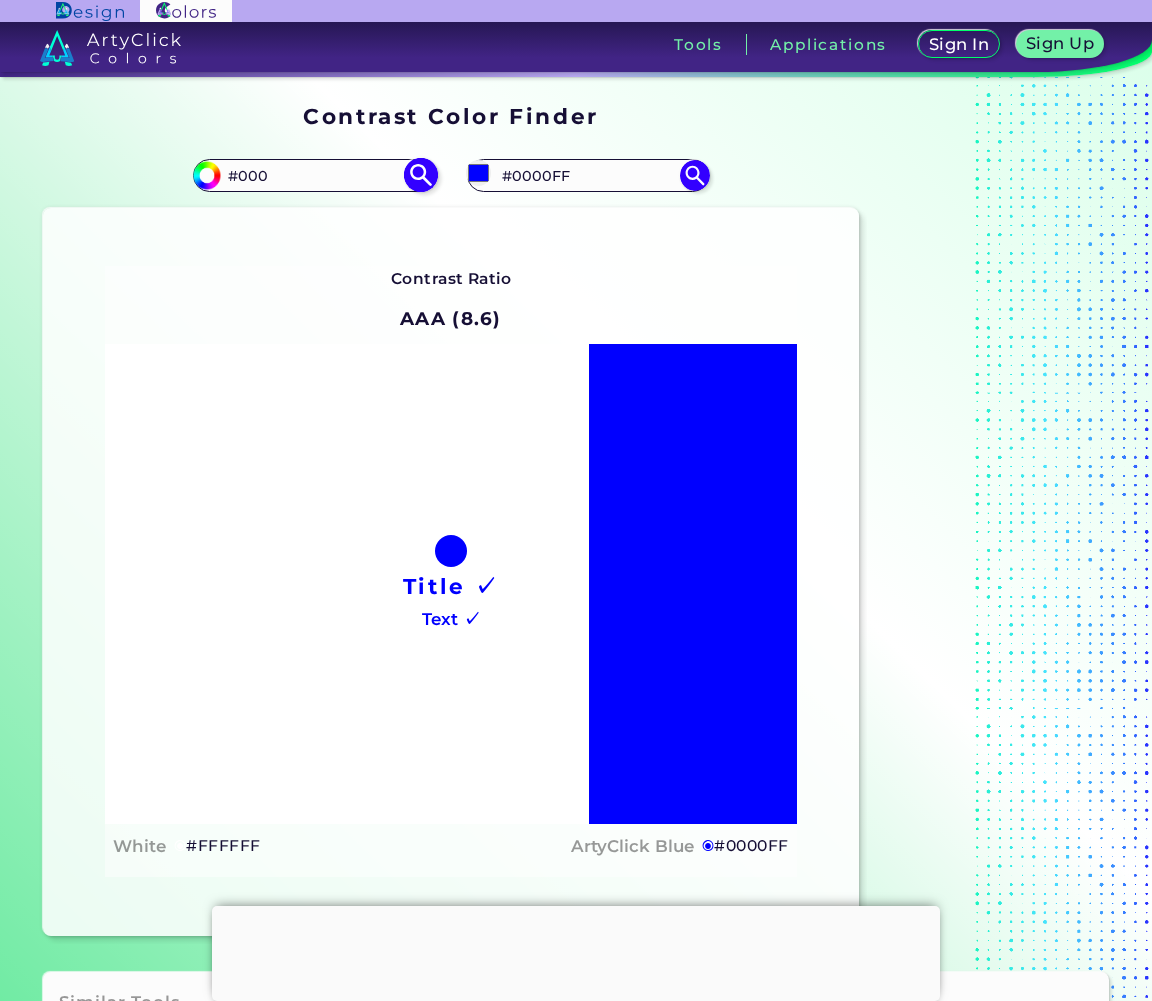 type on "#000000" 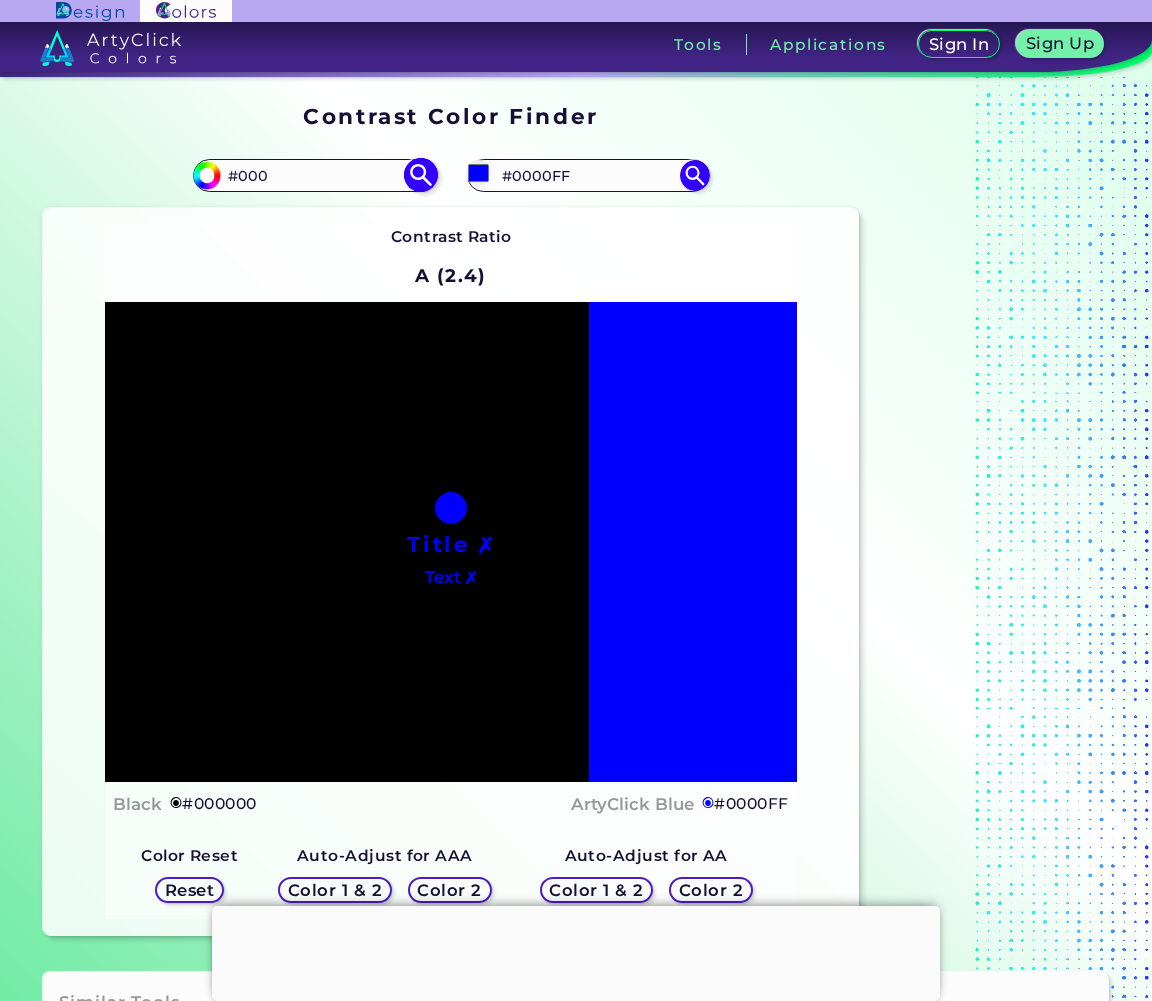 type on "#000000" 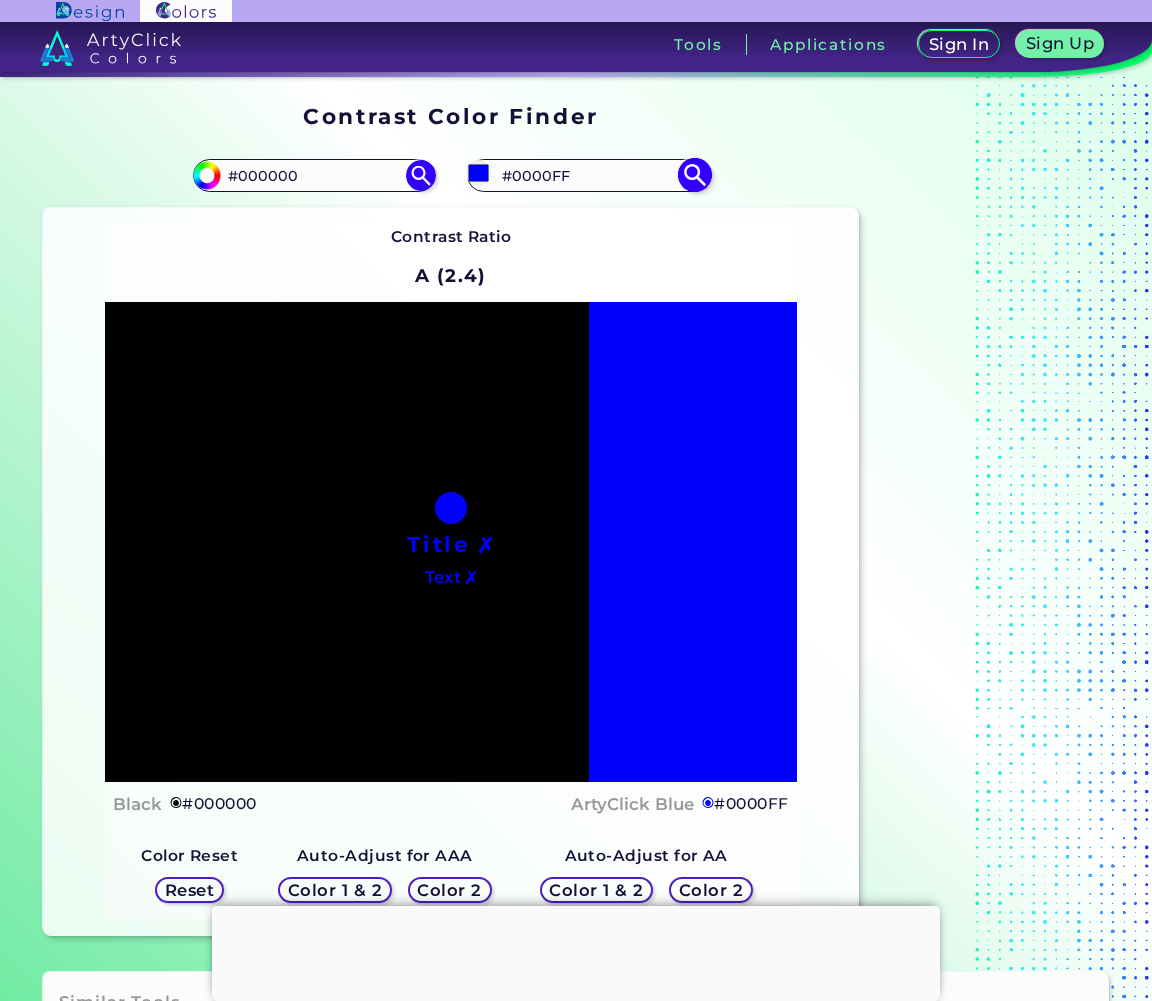 click on "#0000FF" at bounding box center (588, 175) 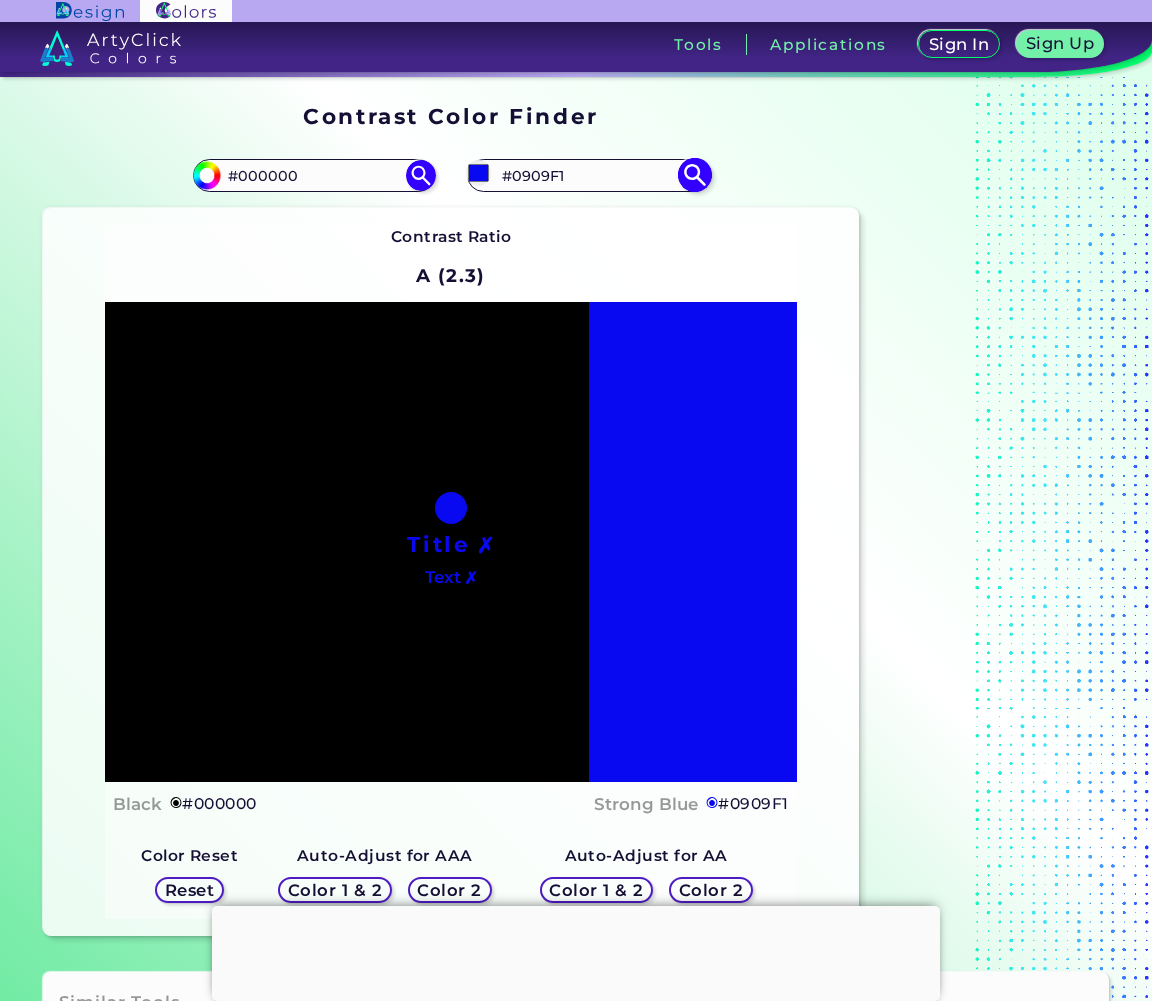 type on "#0a0af5" 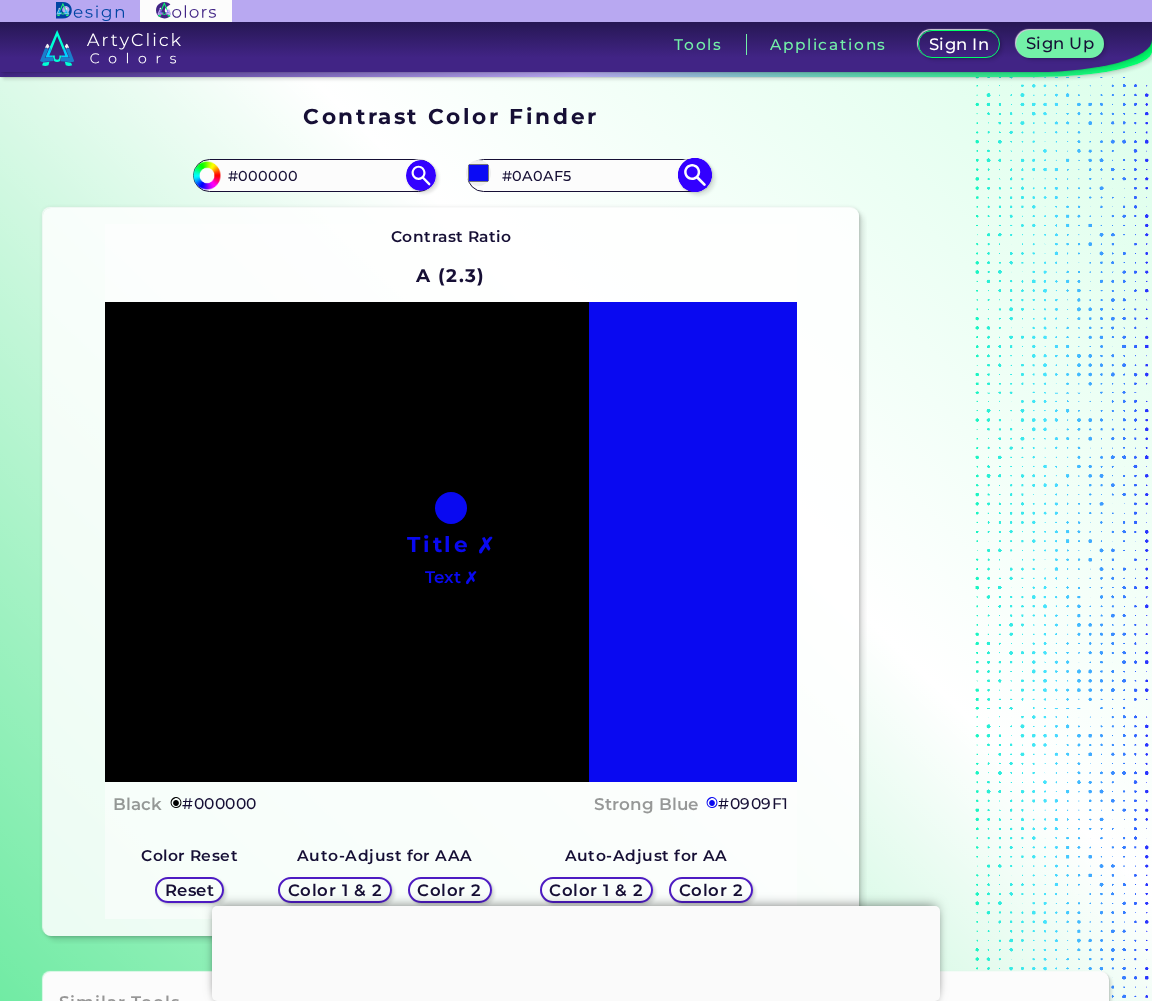 type on "#0b0bf4" 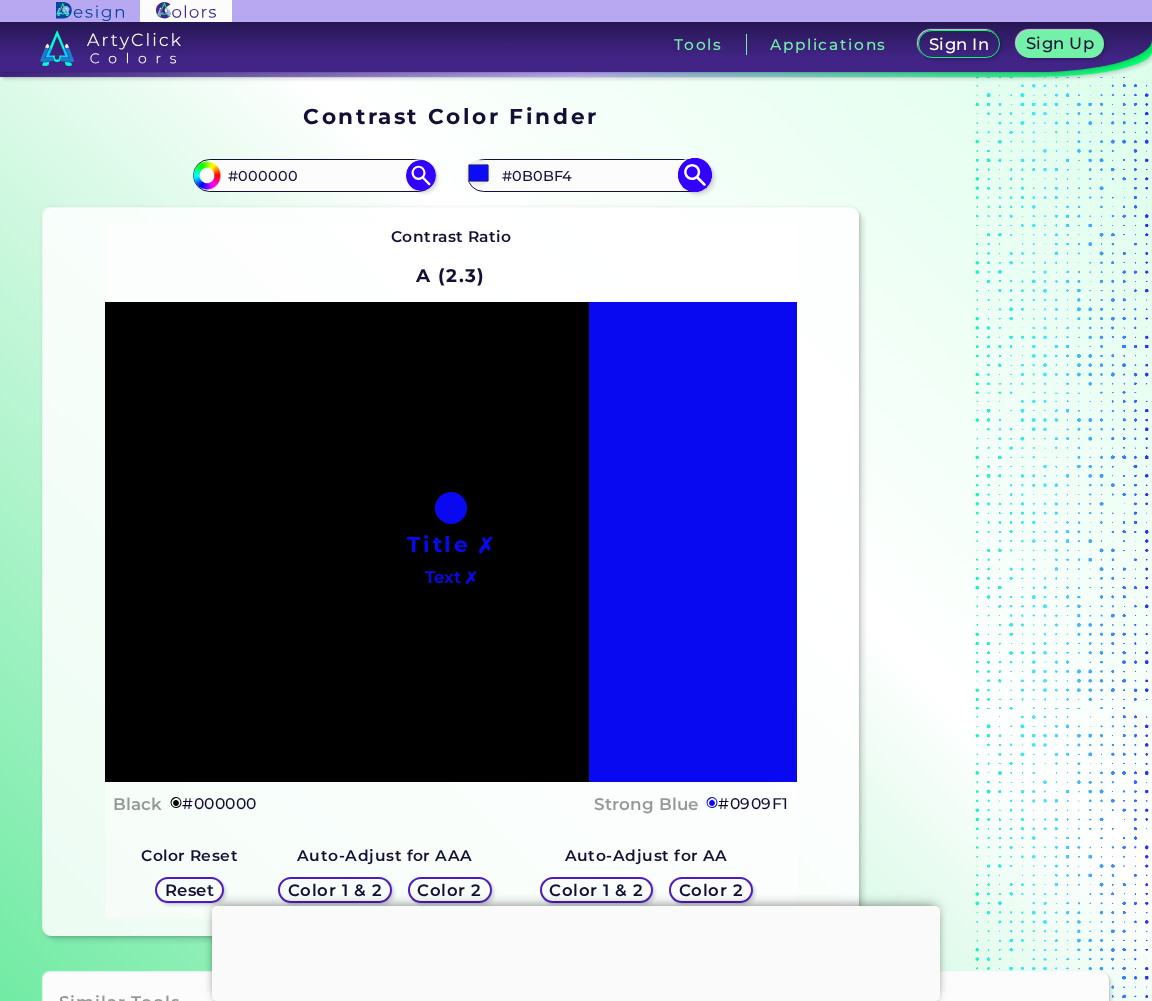 type on "#1212f3" 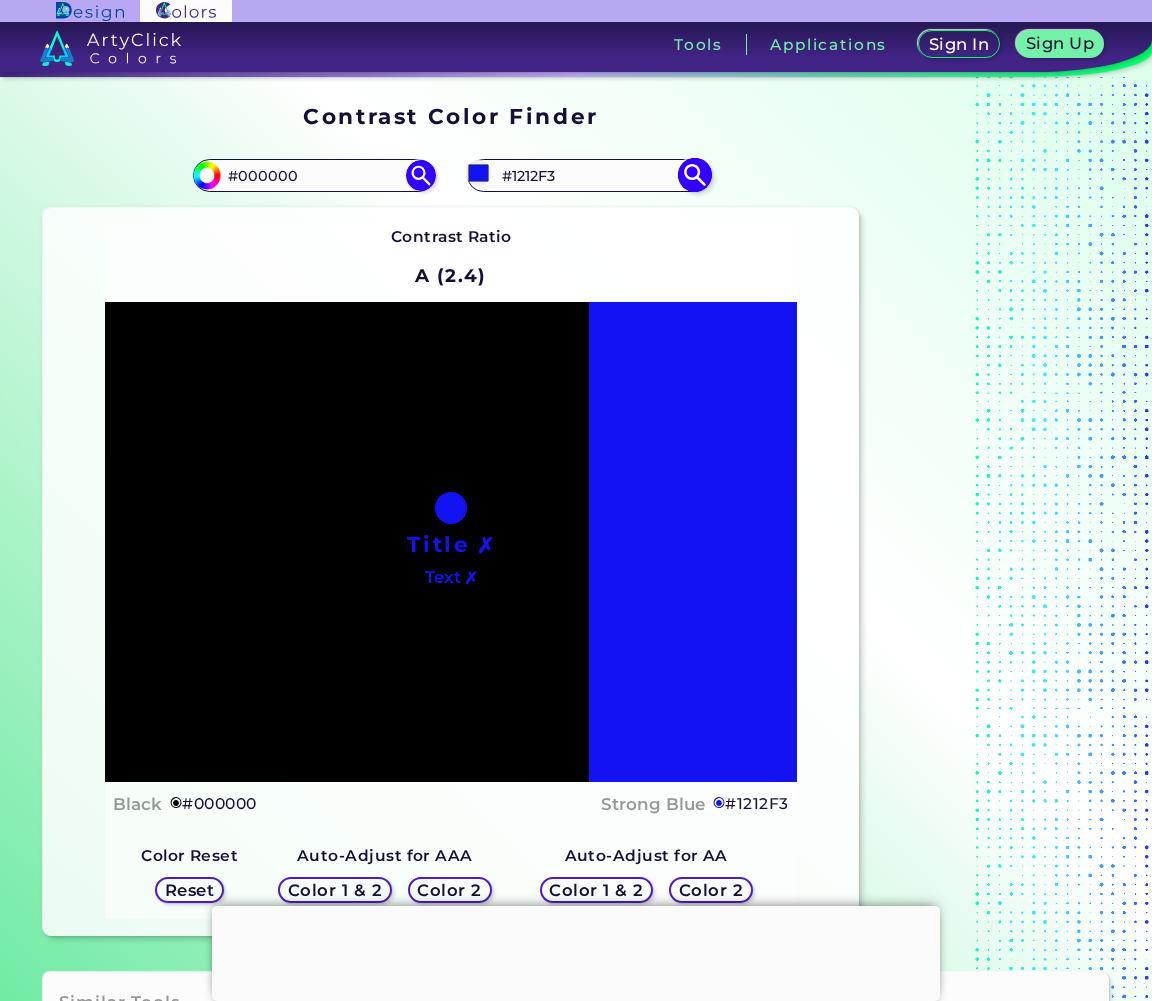 type on "#1616f3" 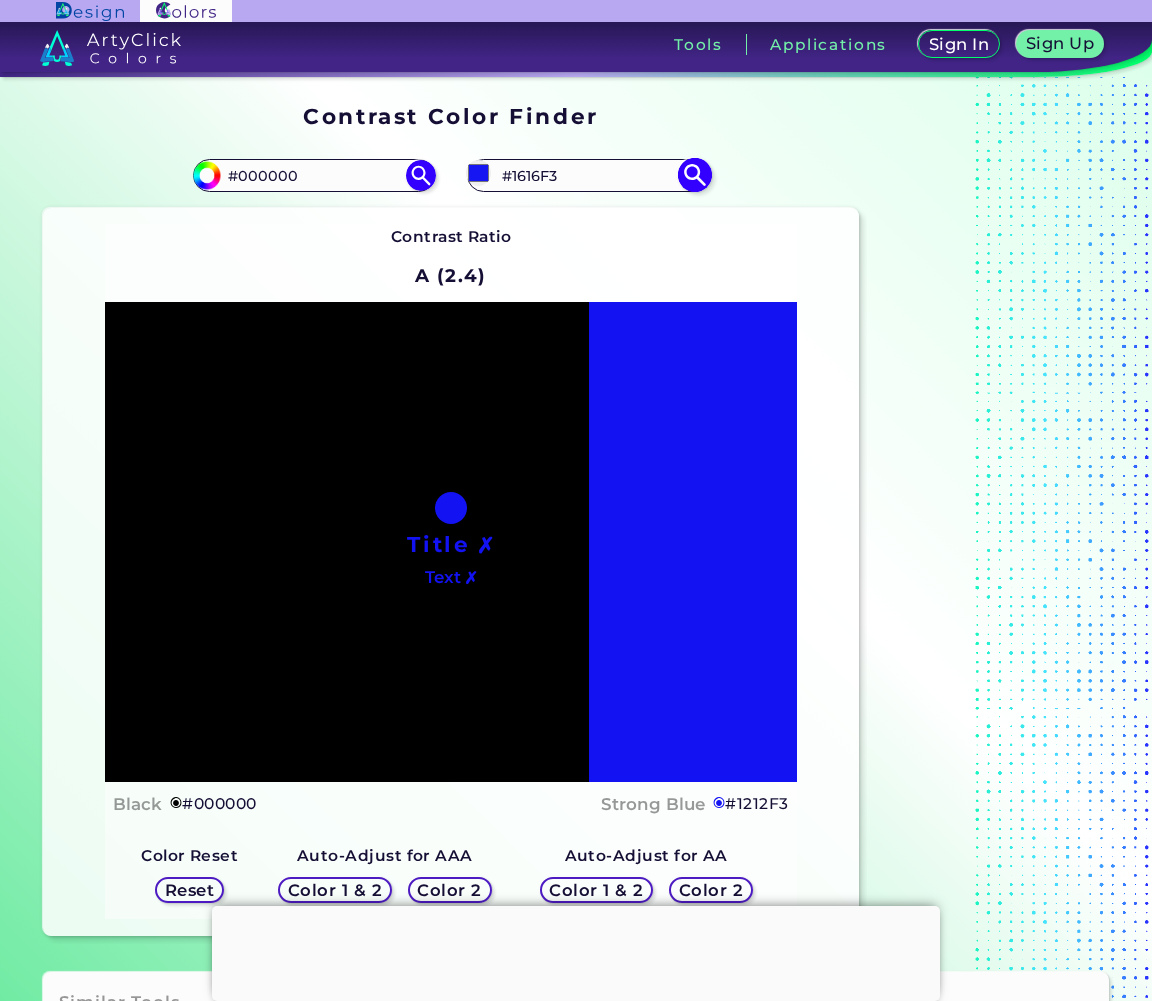 type on "#1b1bf3" 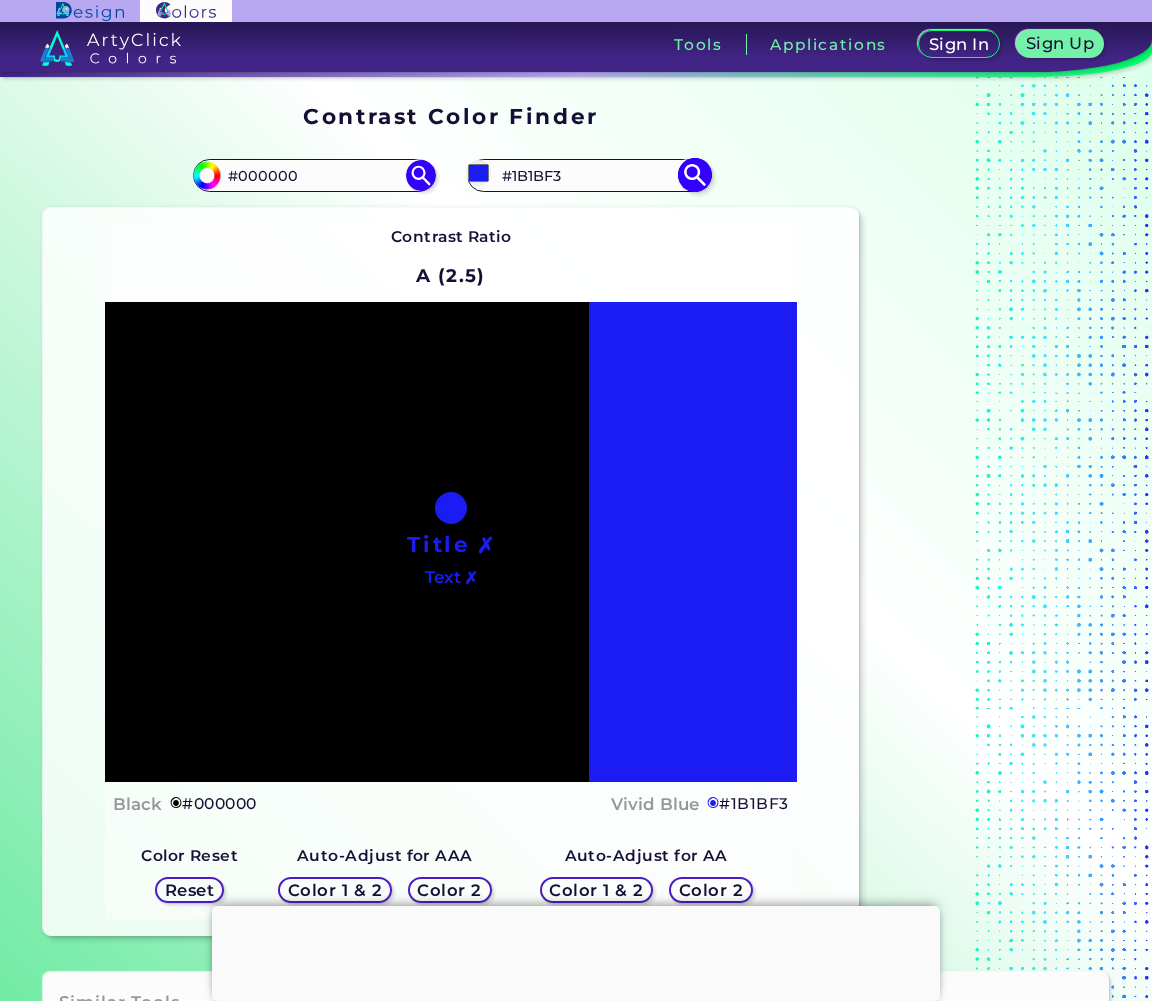 type on "#1e1ef6" 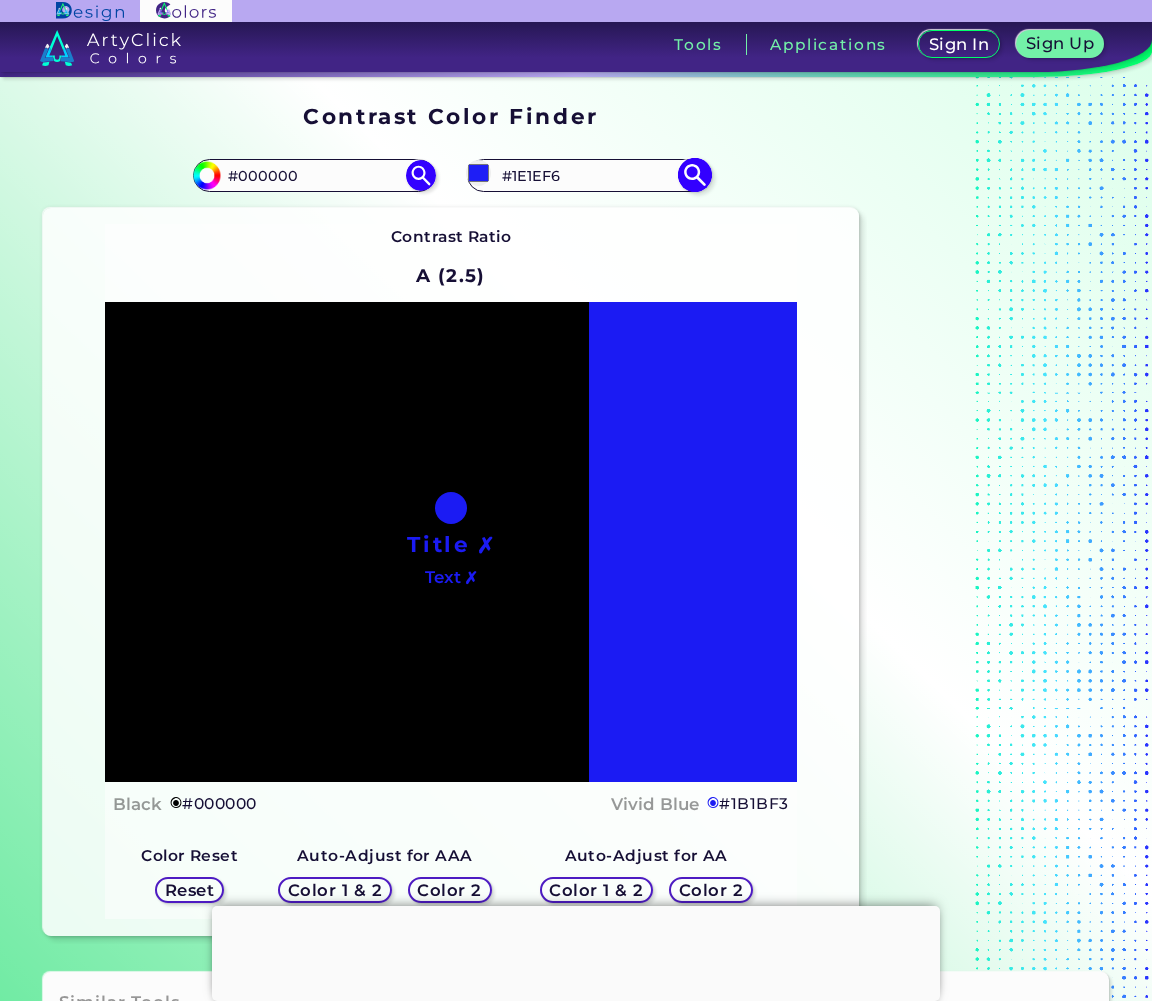 type on "#1f1ff4" 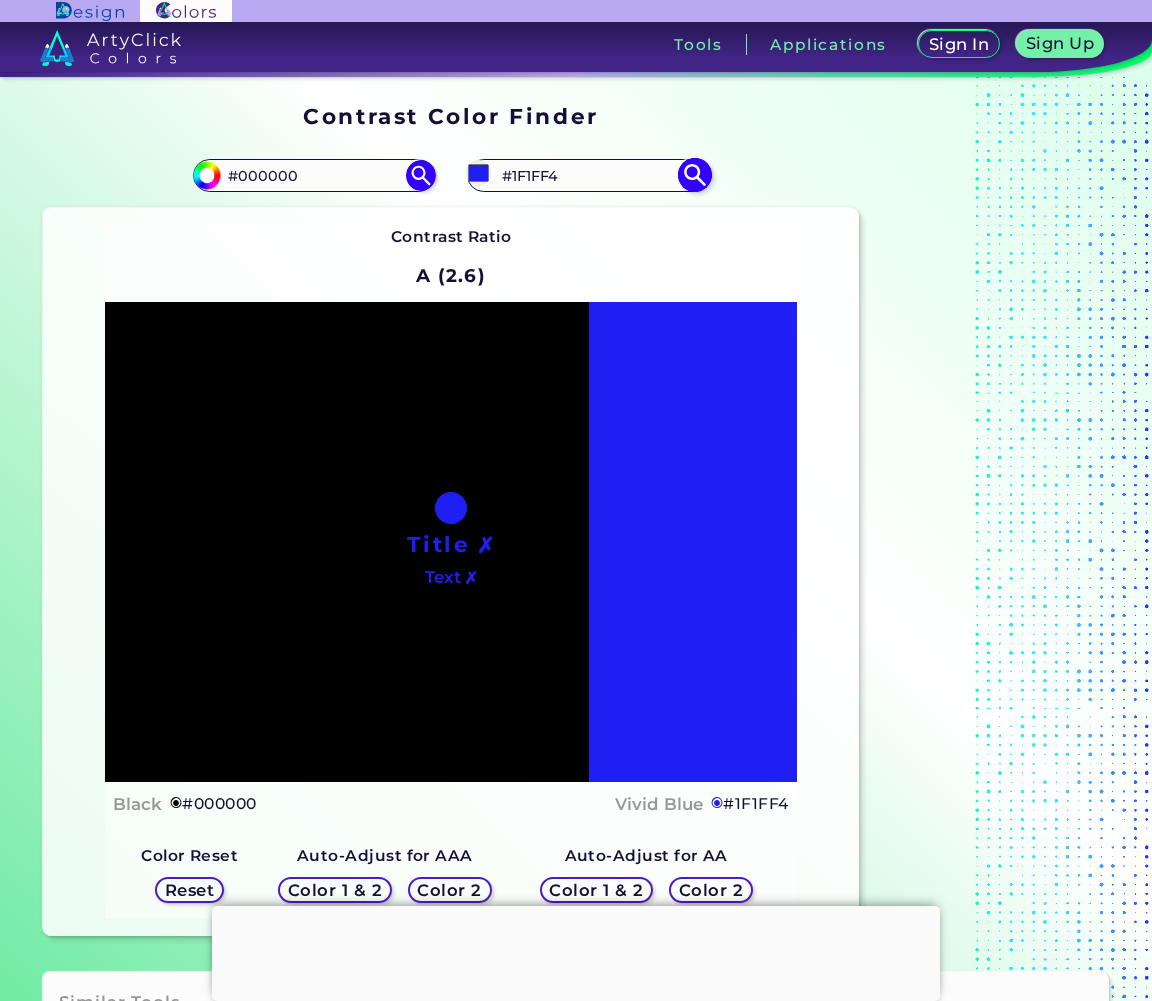 type on "#2222f7" 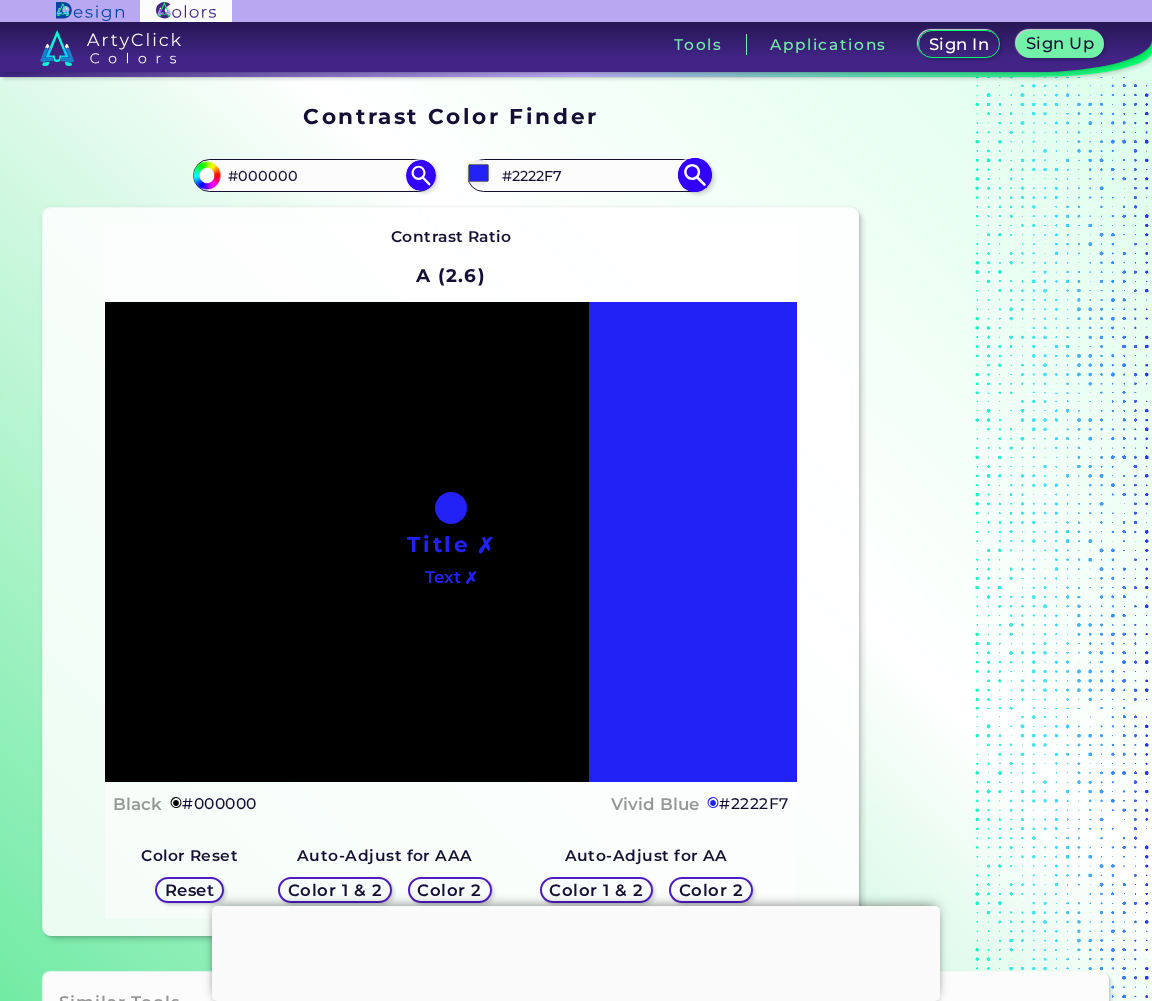 click at bounding box center [694, 175] 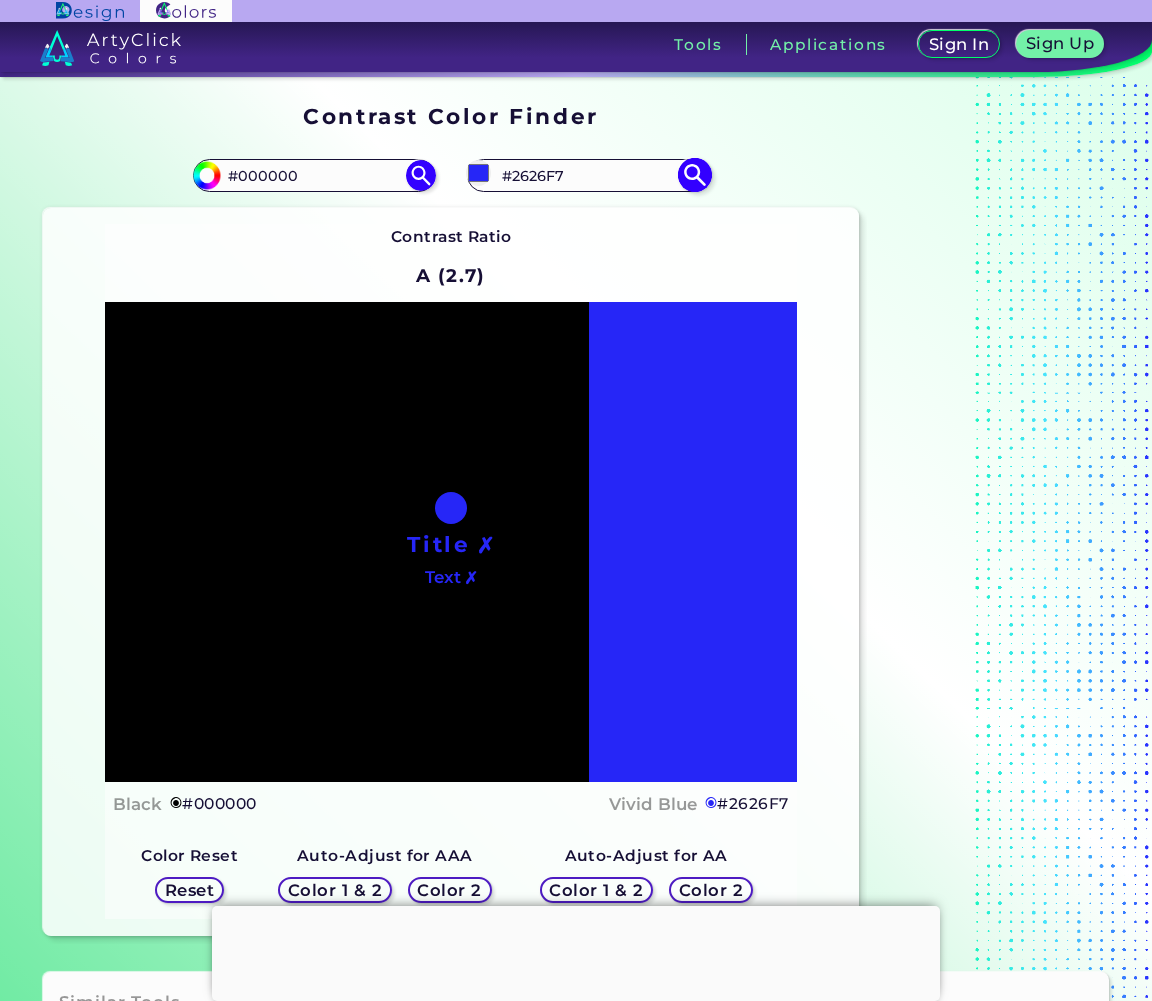 type on "#2b2bf7" 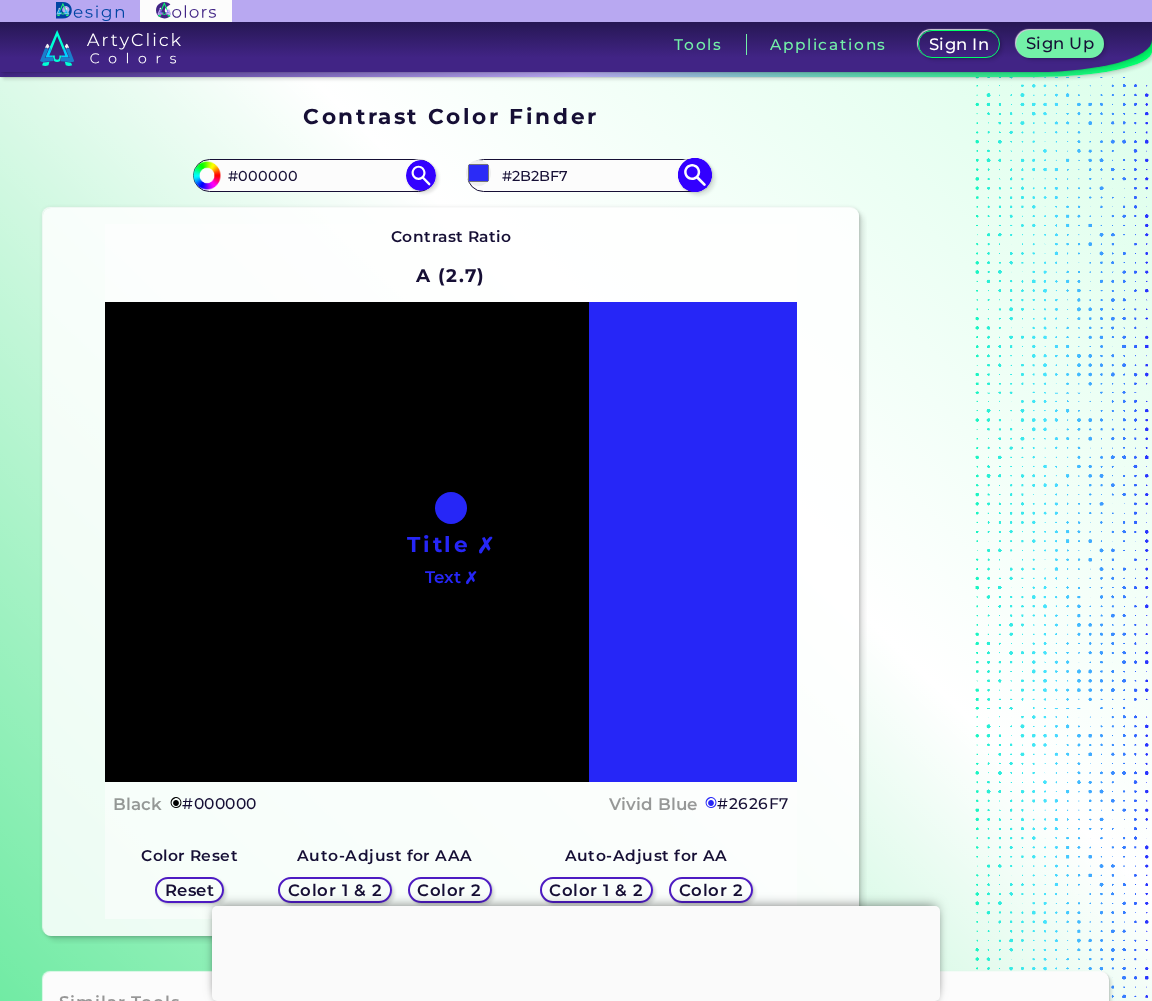 type on "#2a2af8" 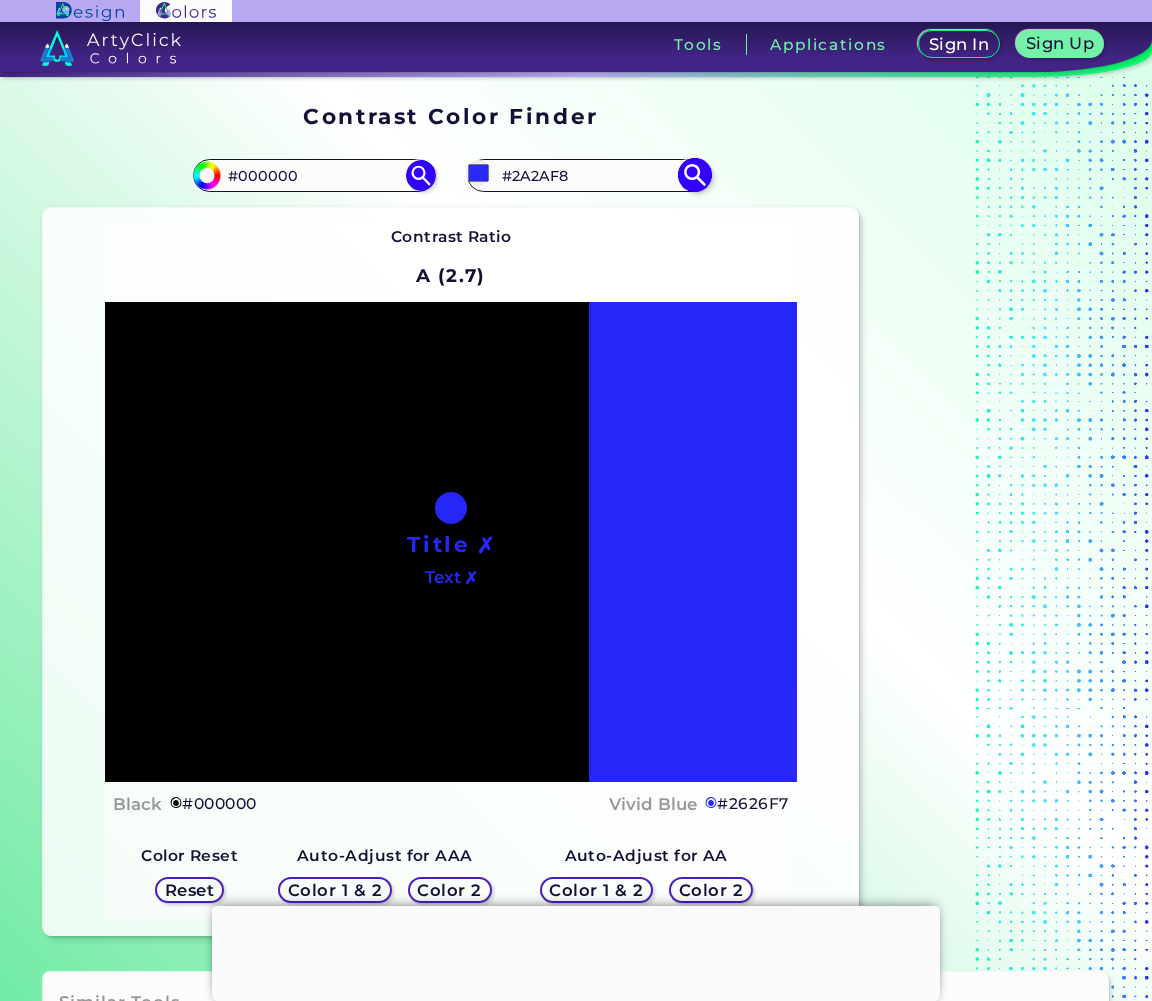 type on "#3232fb" 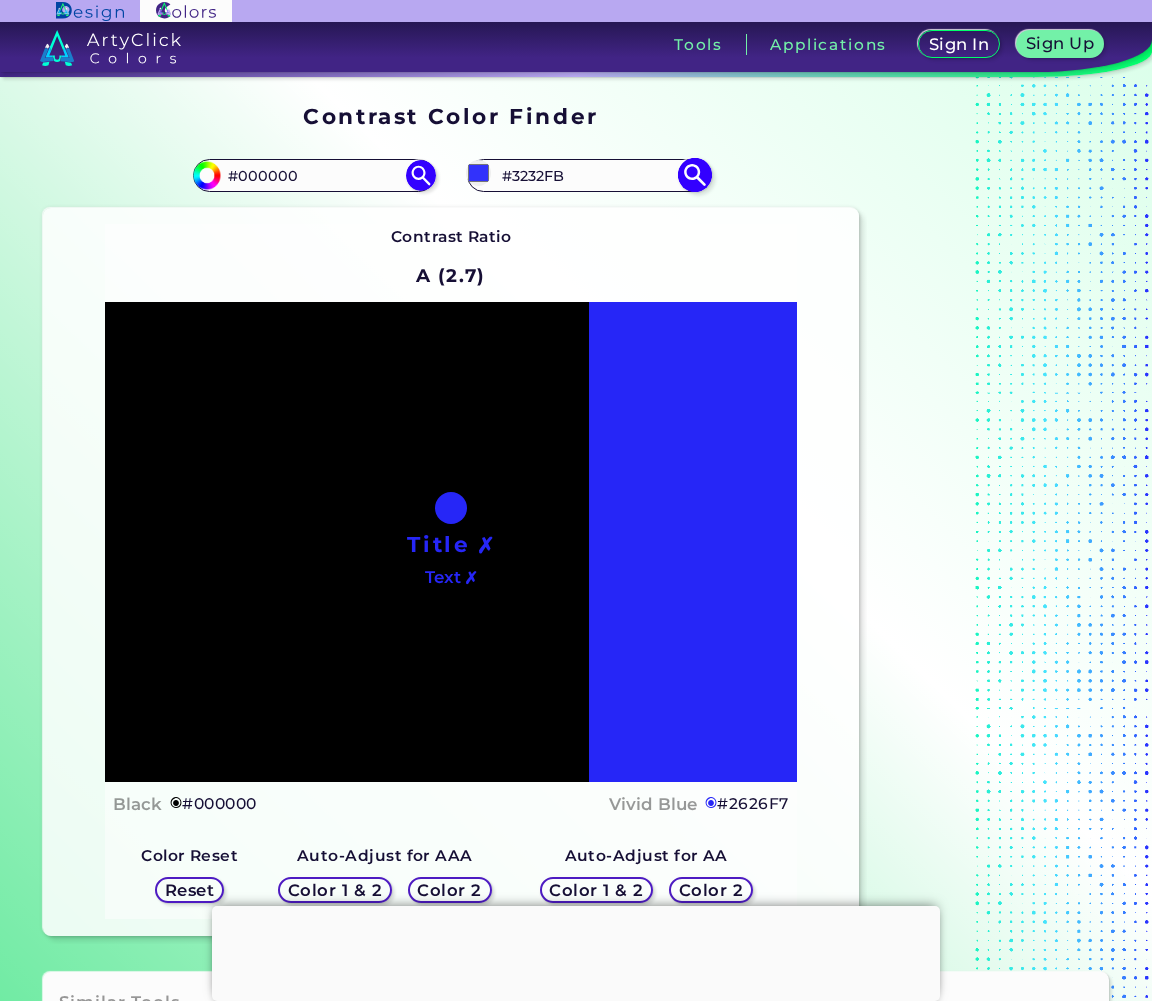 type on "#3535fd" 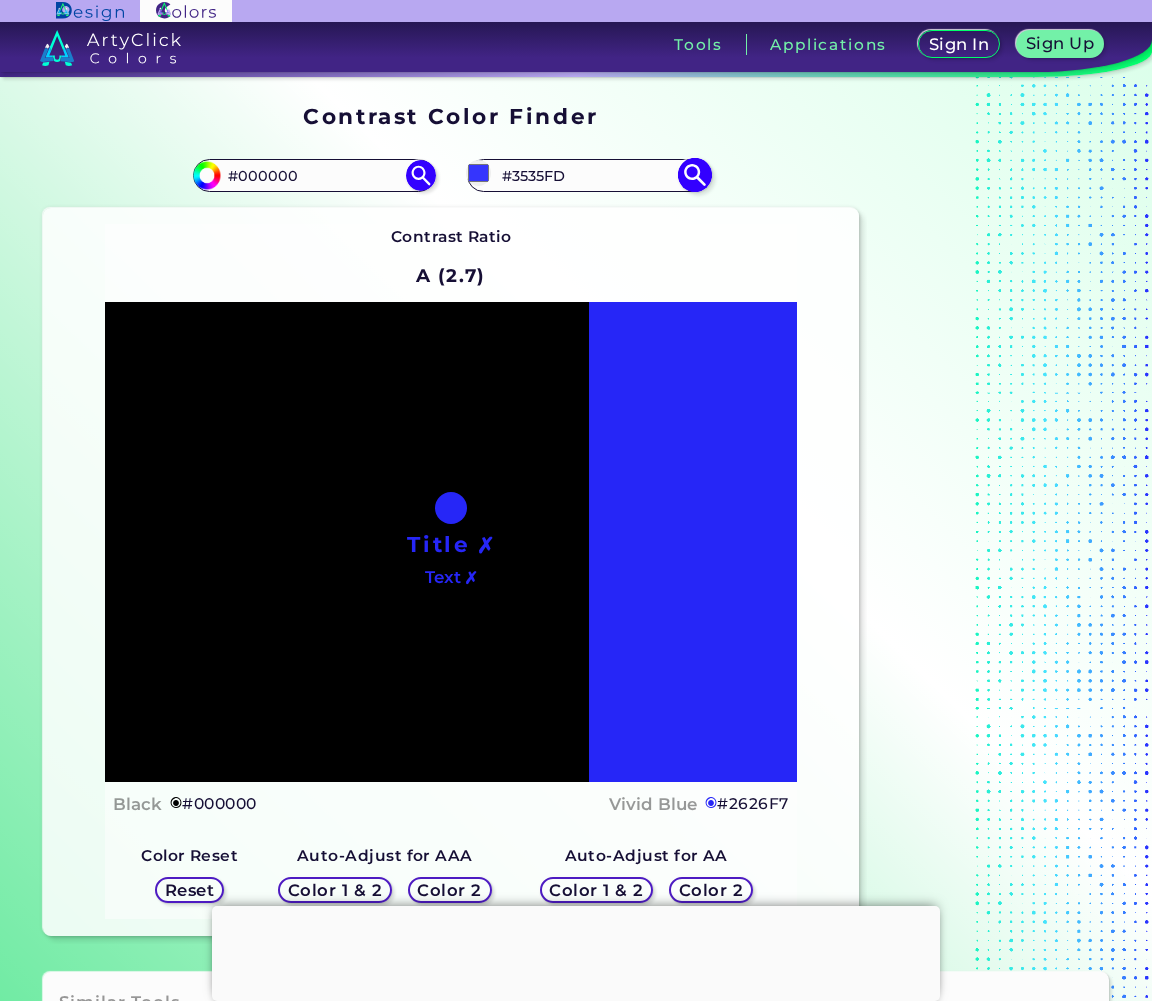 type on "#3a3afd" 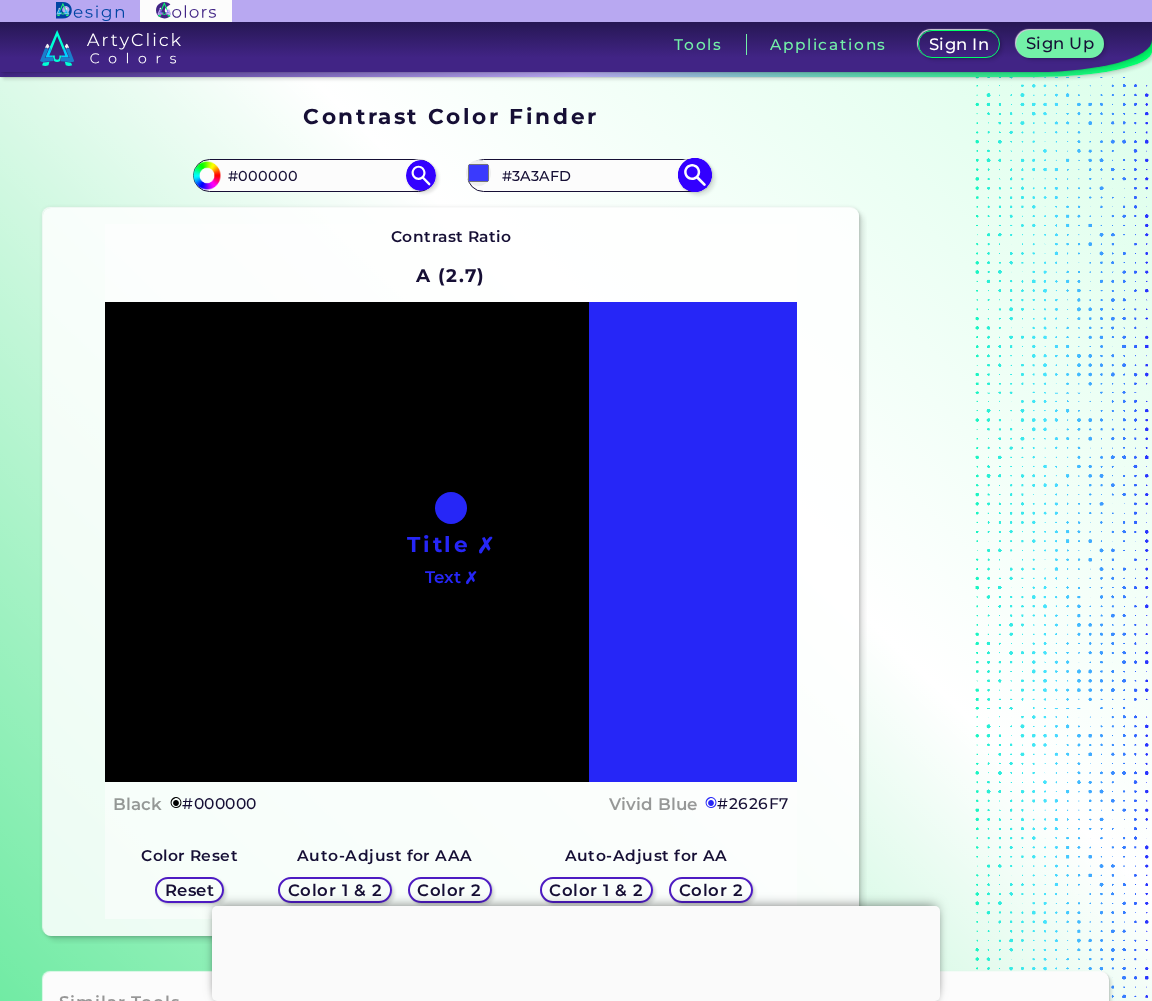 type on "#3838ff" 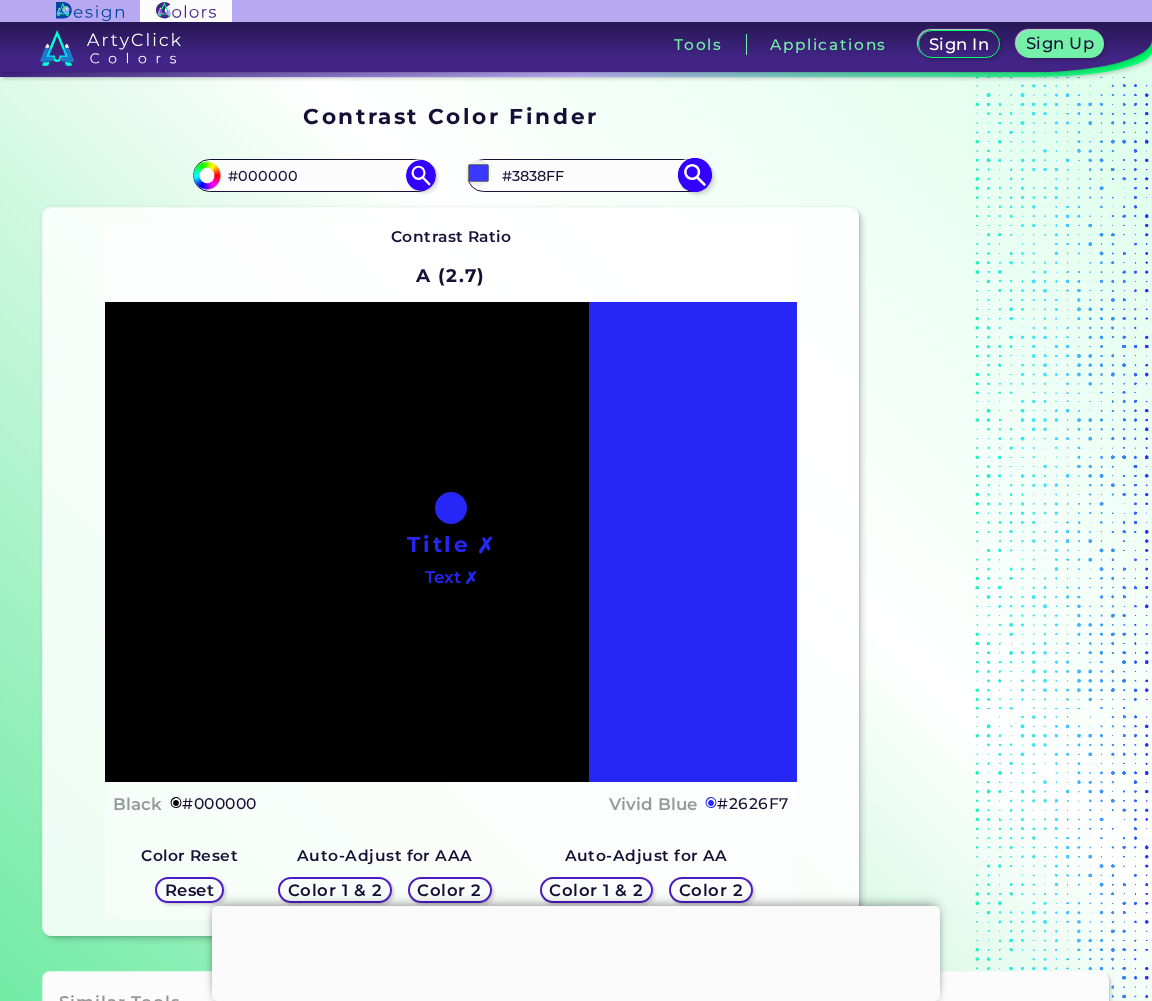 type on "#3d3dff" 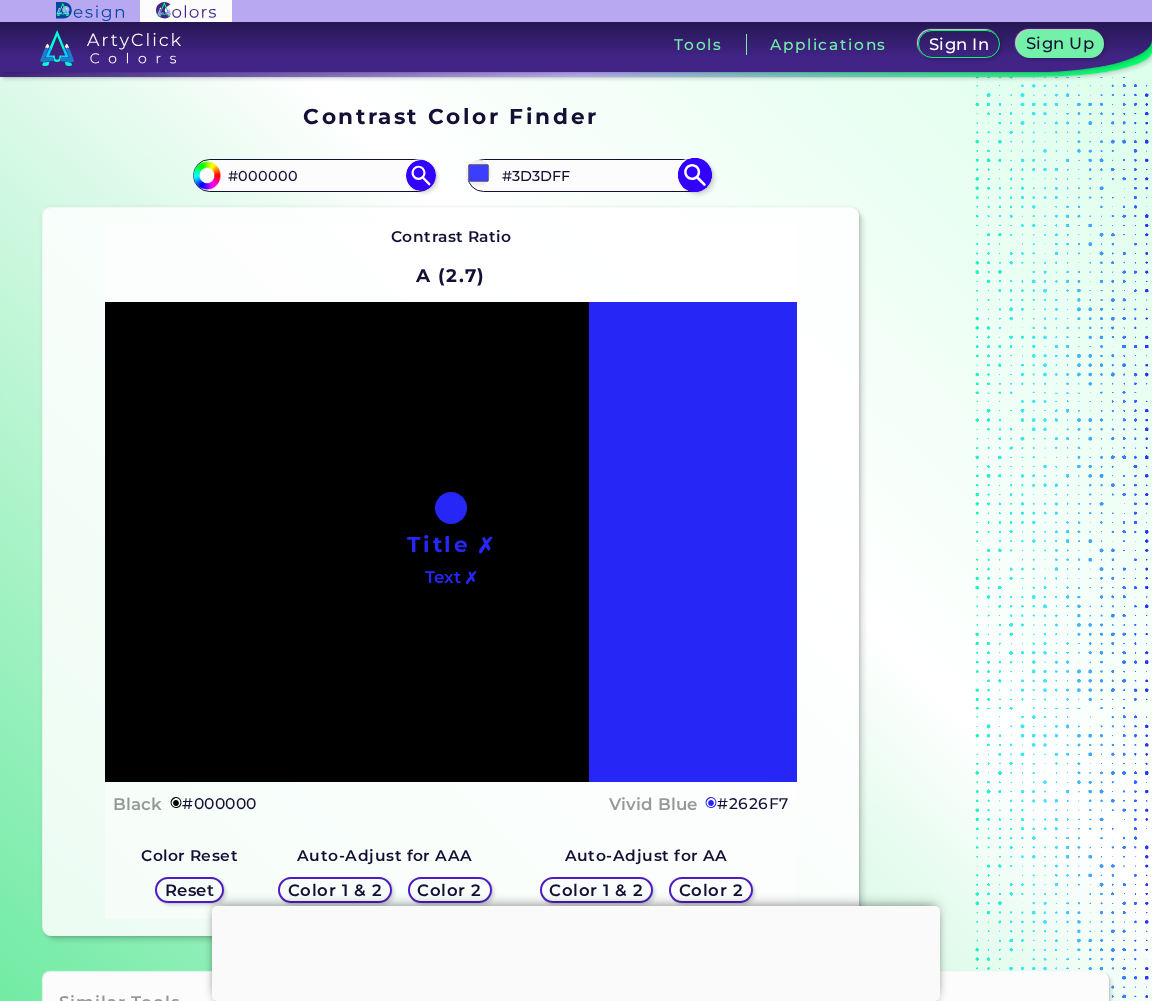 type on "#3e3efe" 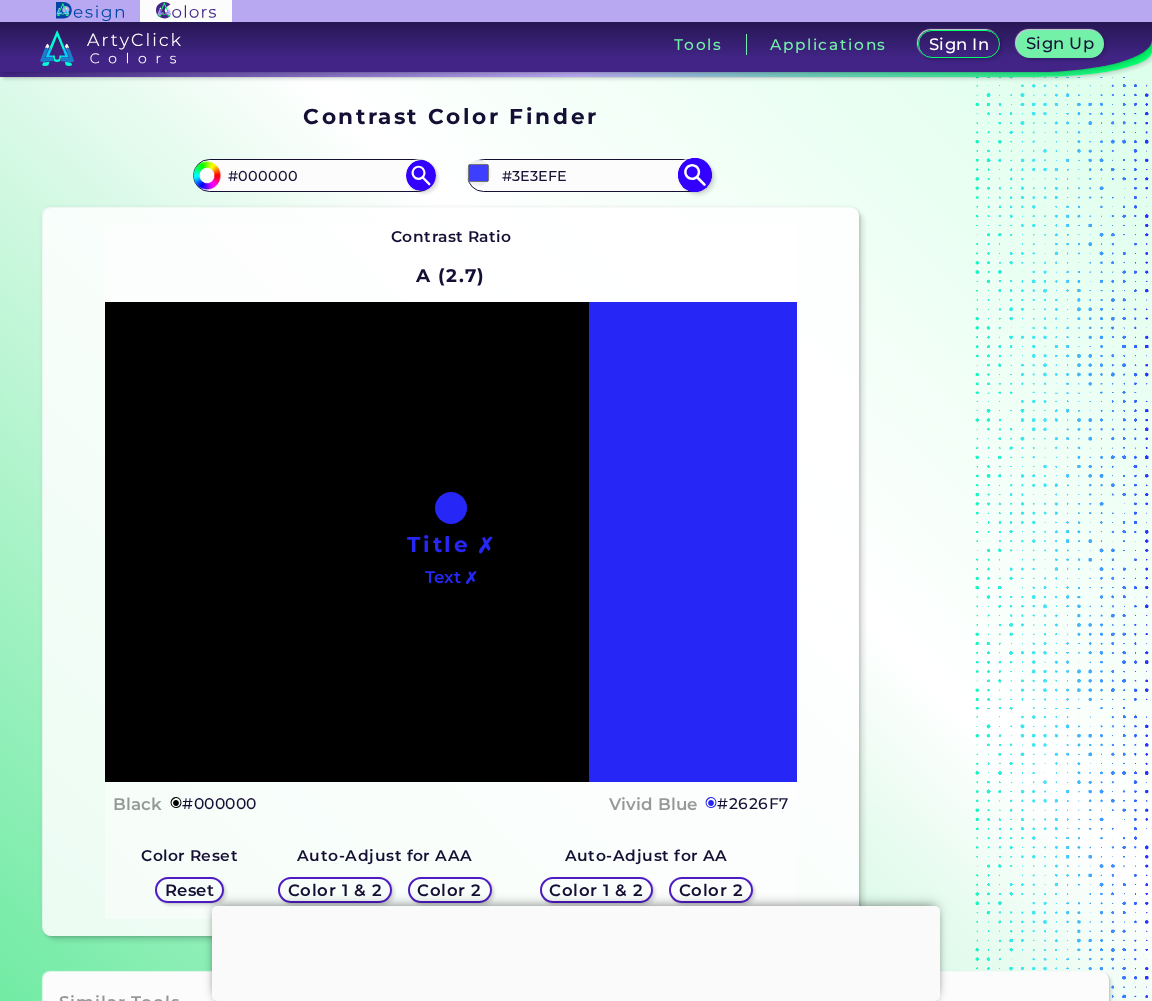 type on "#3d3dff" 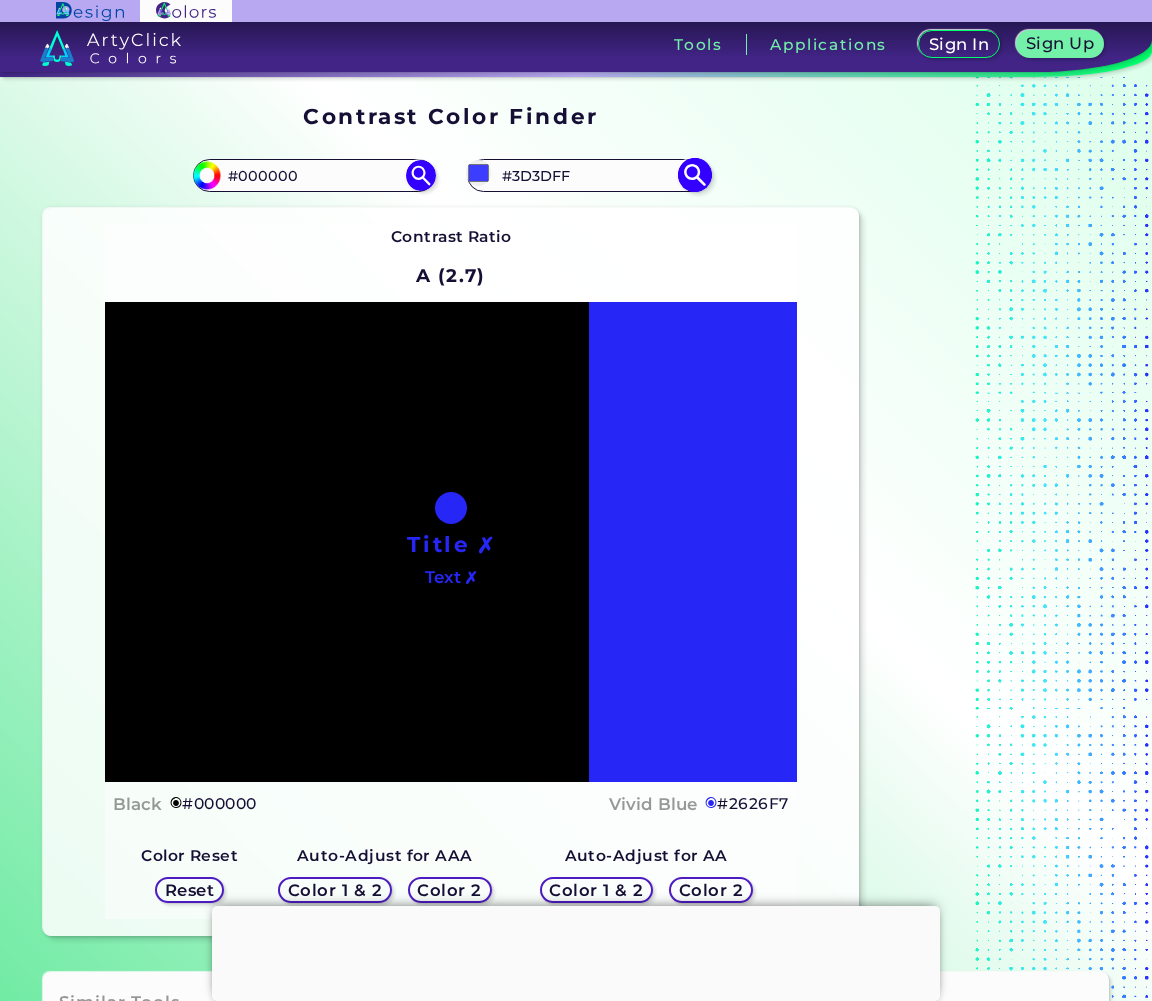 type on "#4242ff" 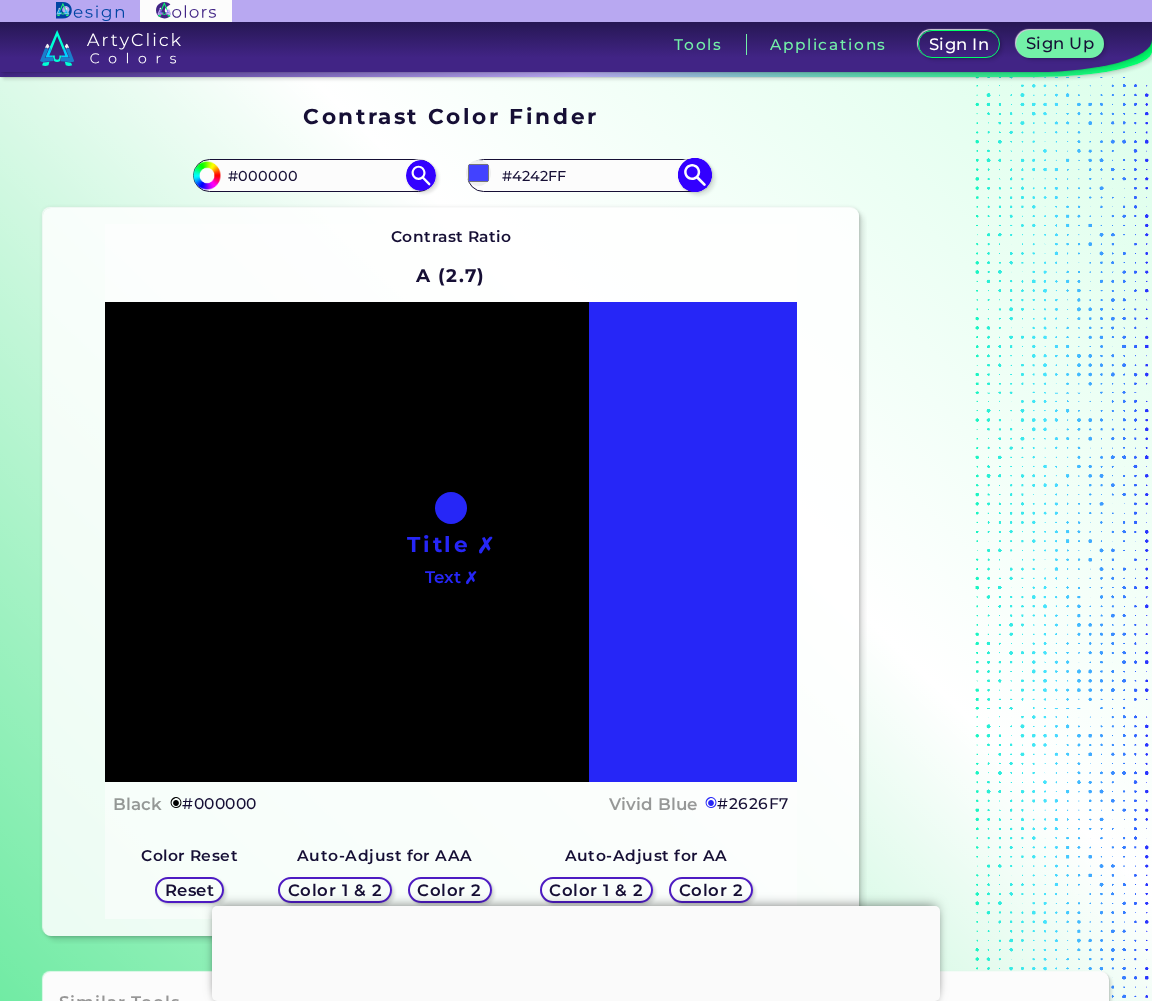 type on "#4343fe" 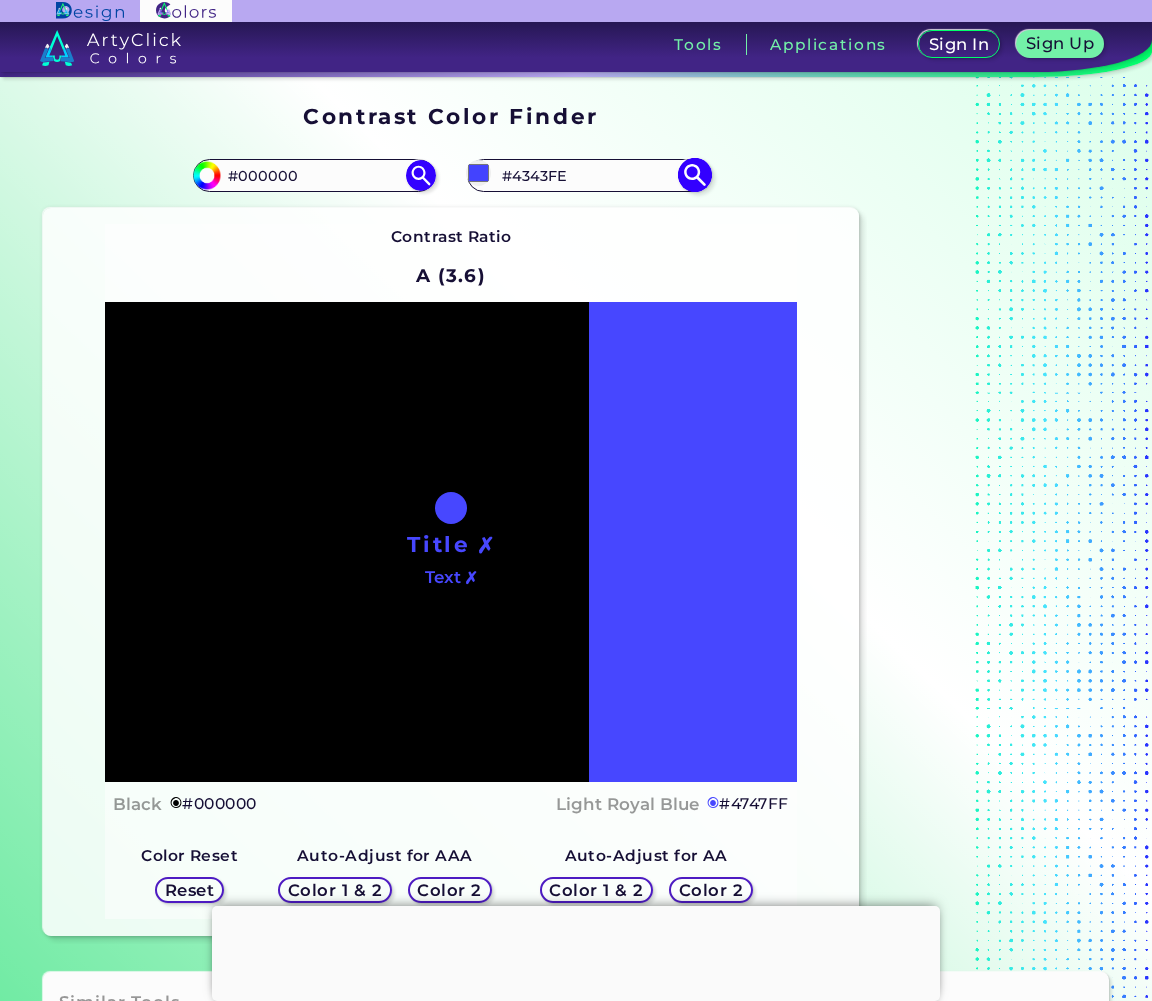 type on "#4747ff" 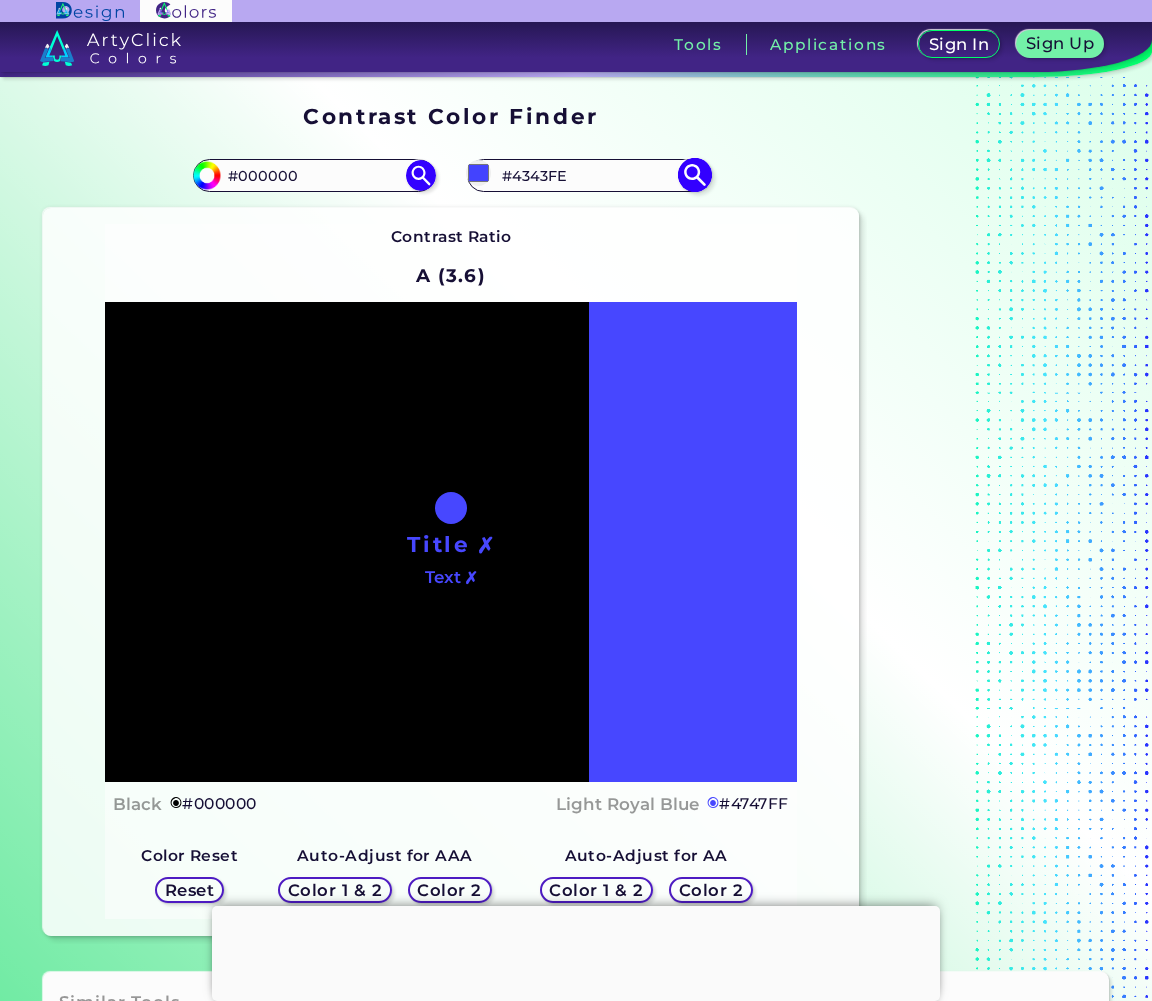 type on "#4747FF" 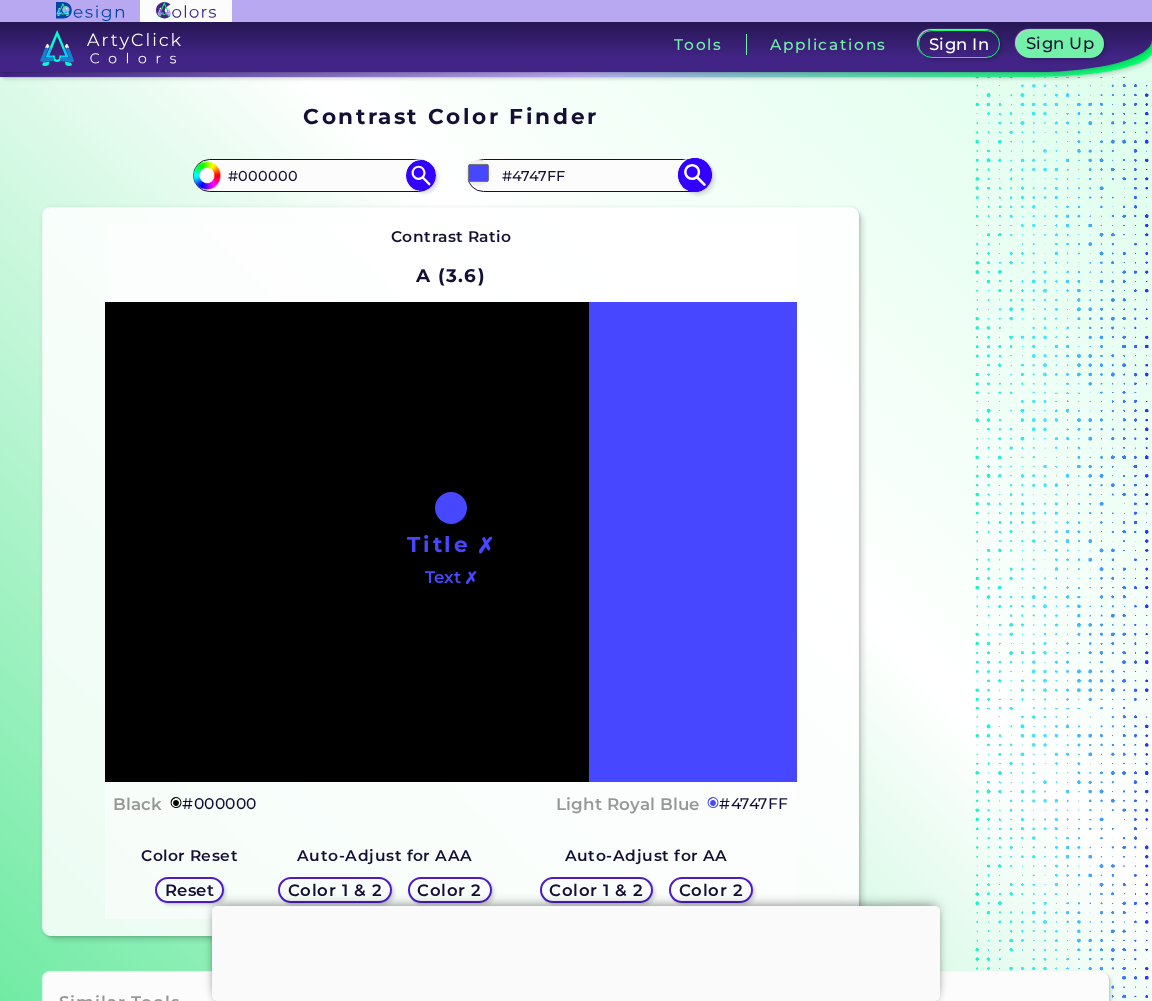 type on "#4848fe" 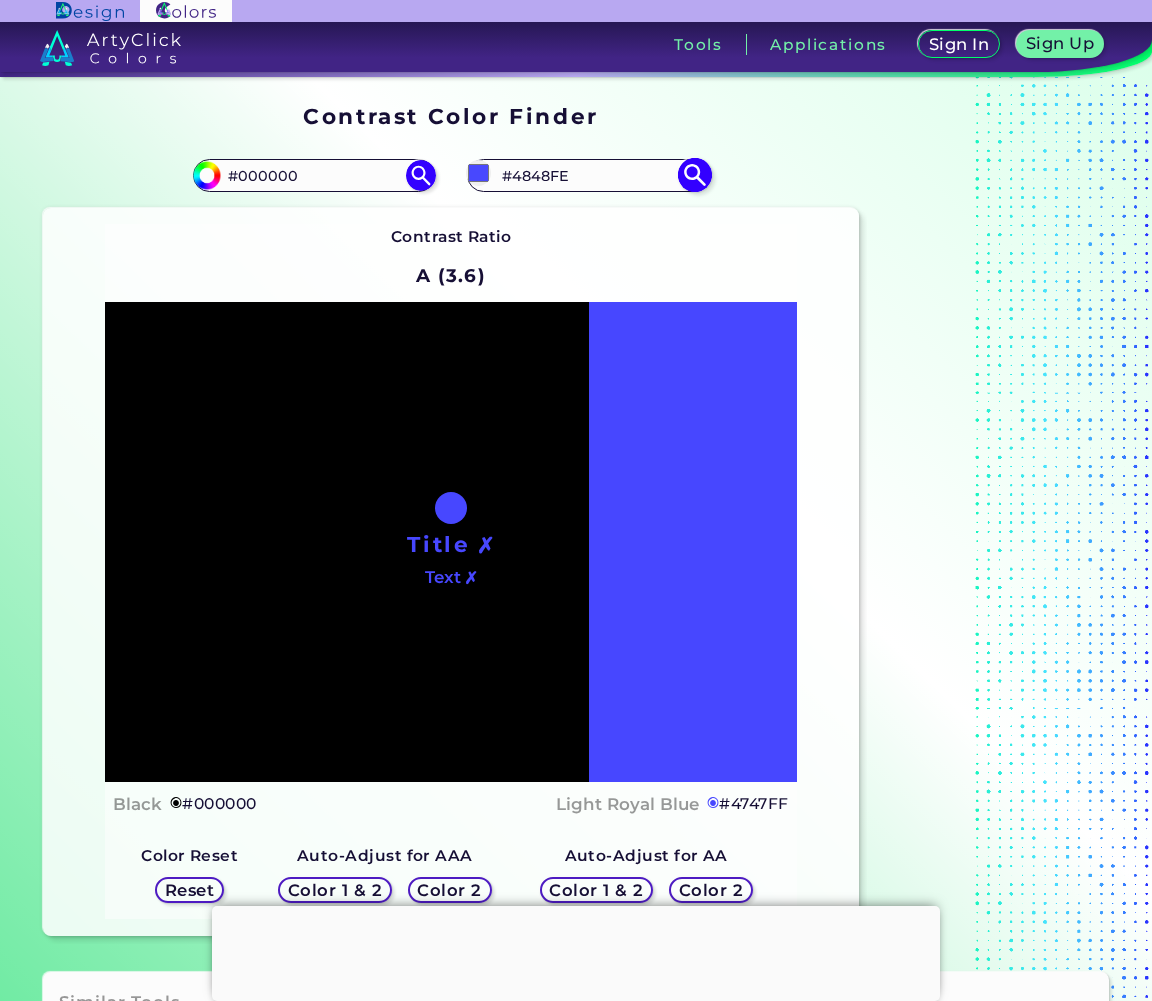 type on "#4747ff" 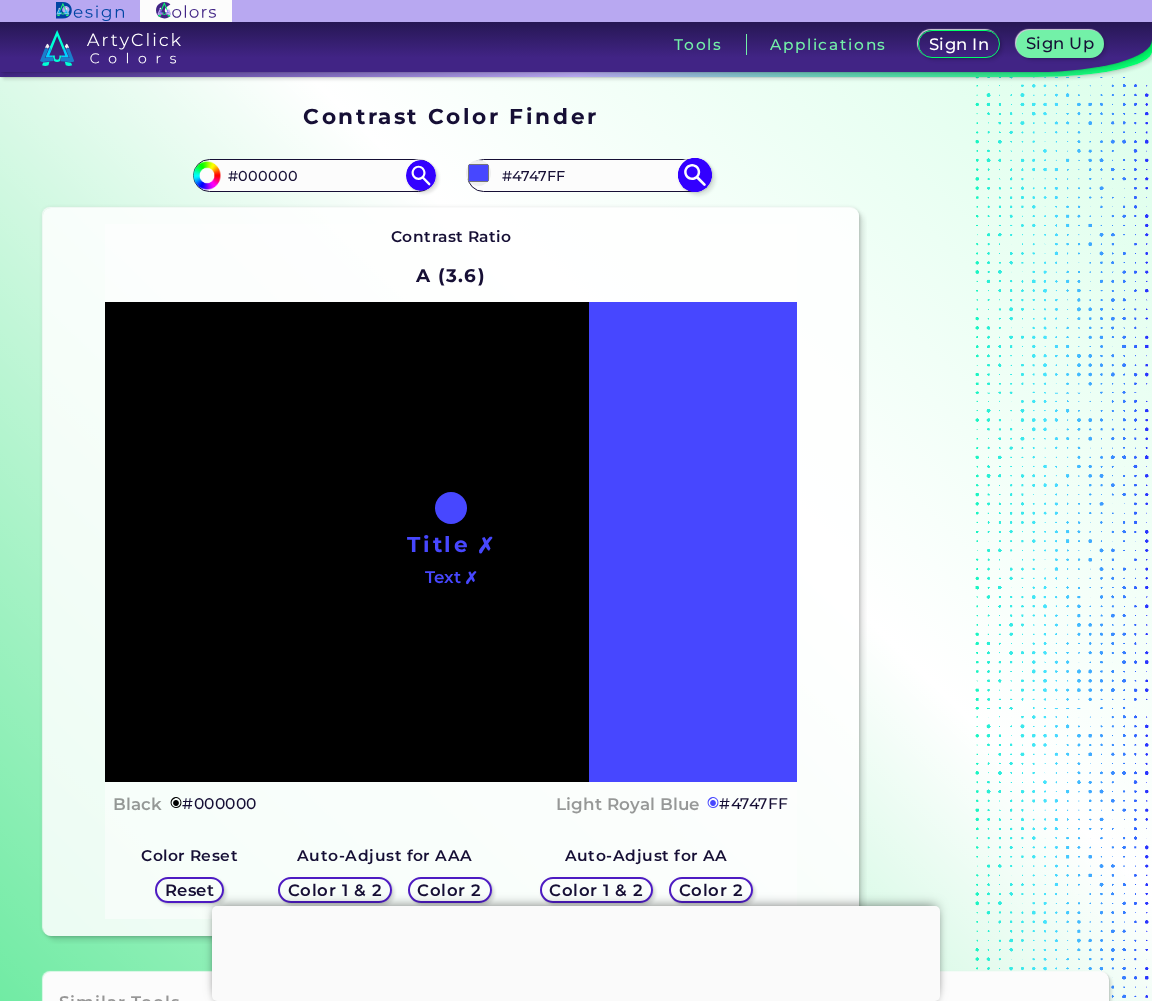 type on "#4d4dff" 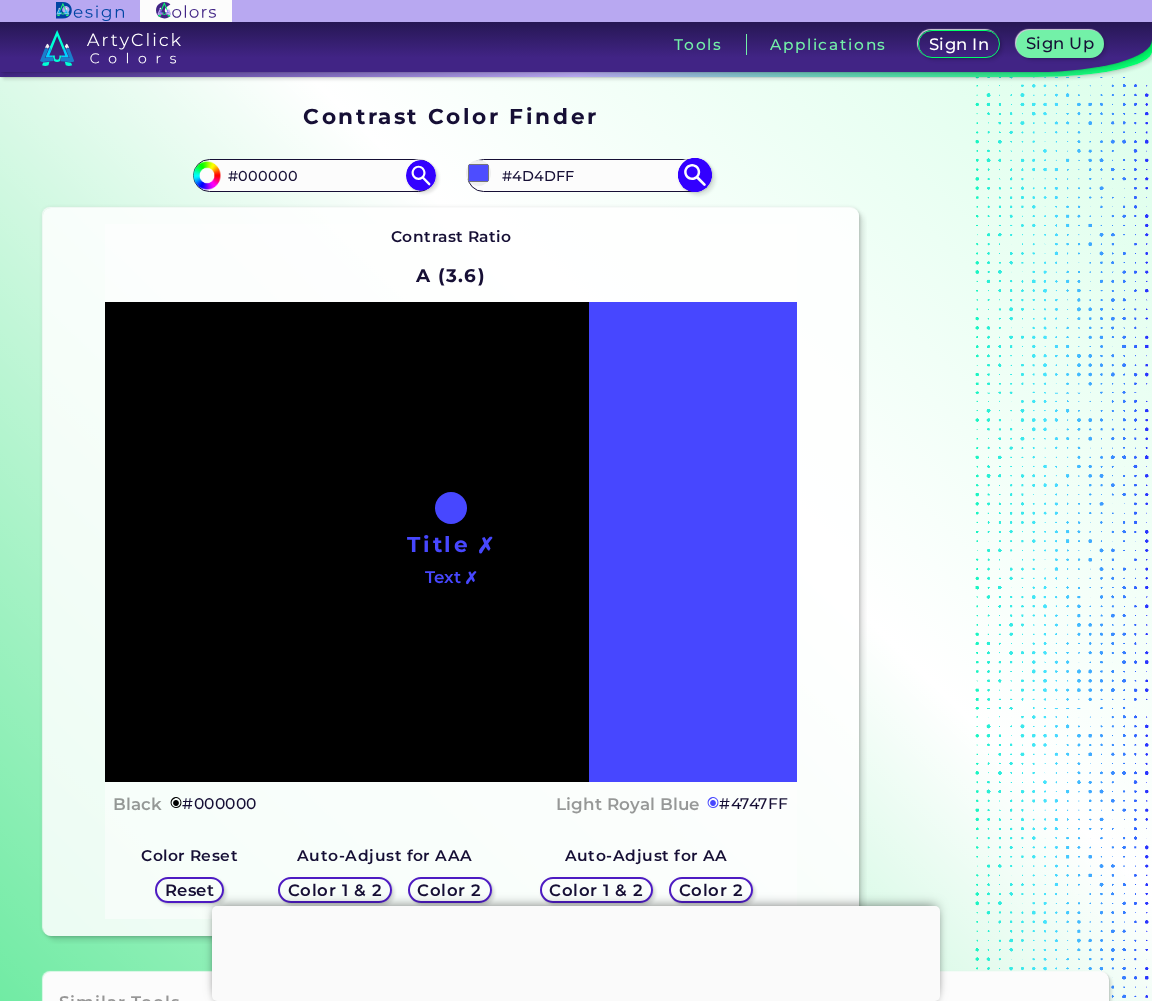type on "#4d4dfe" 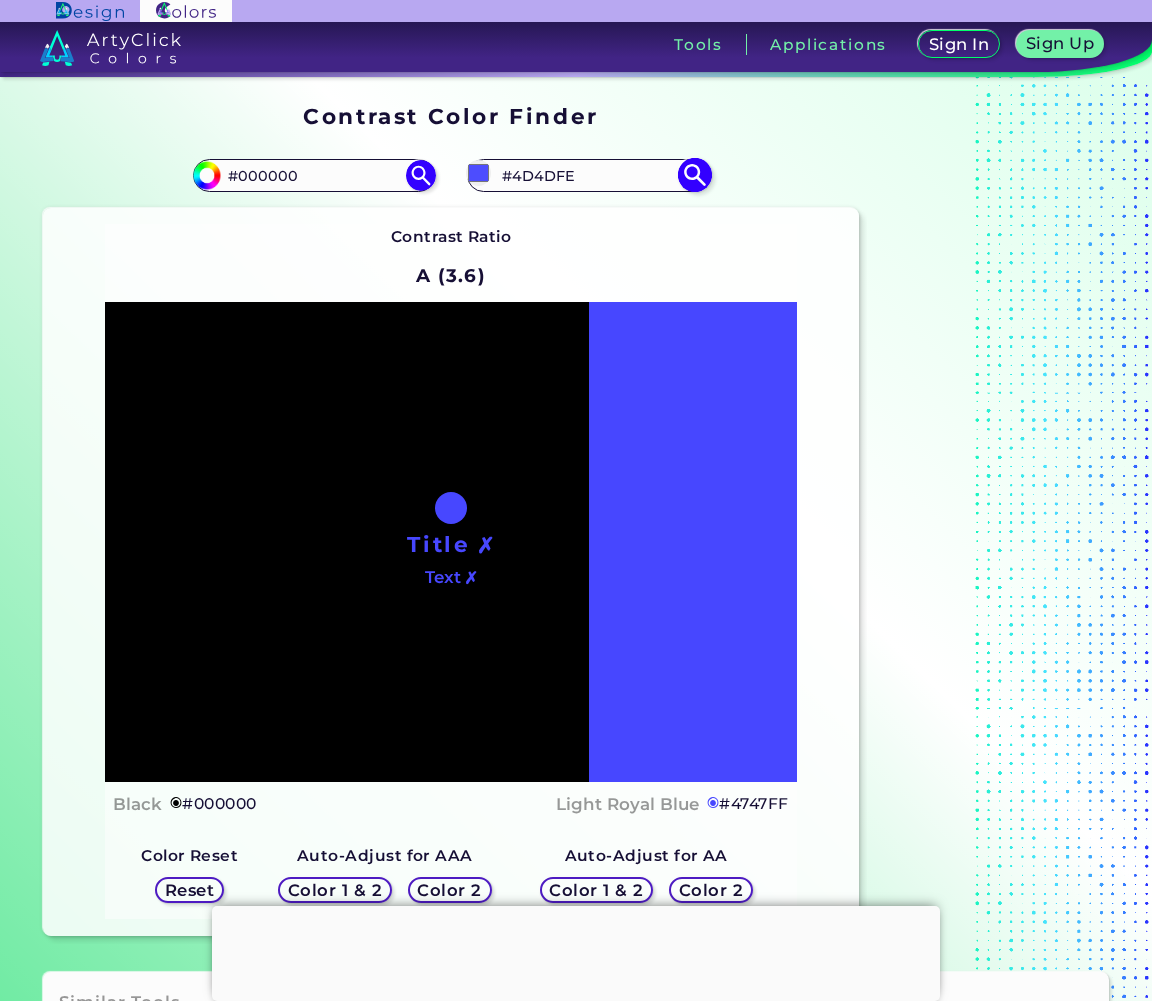 type on "#4d4dff" 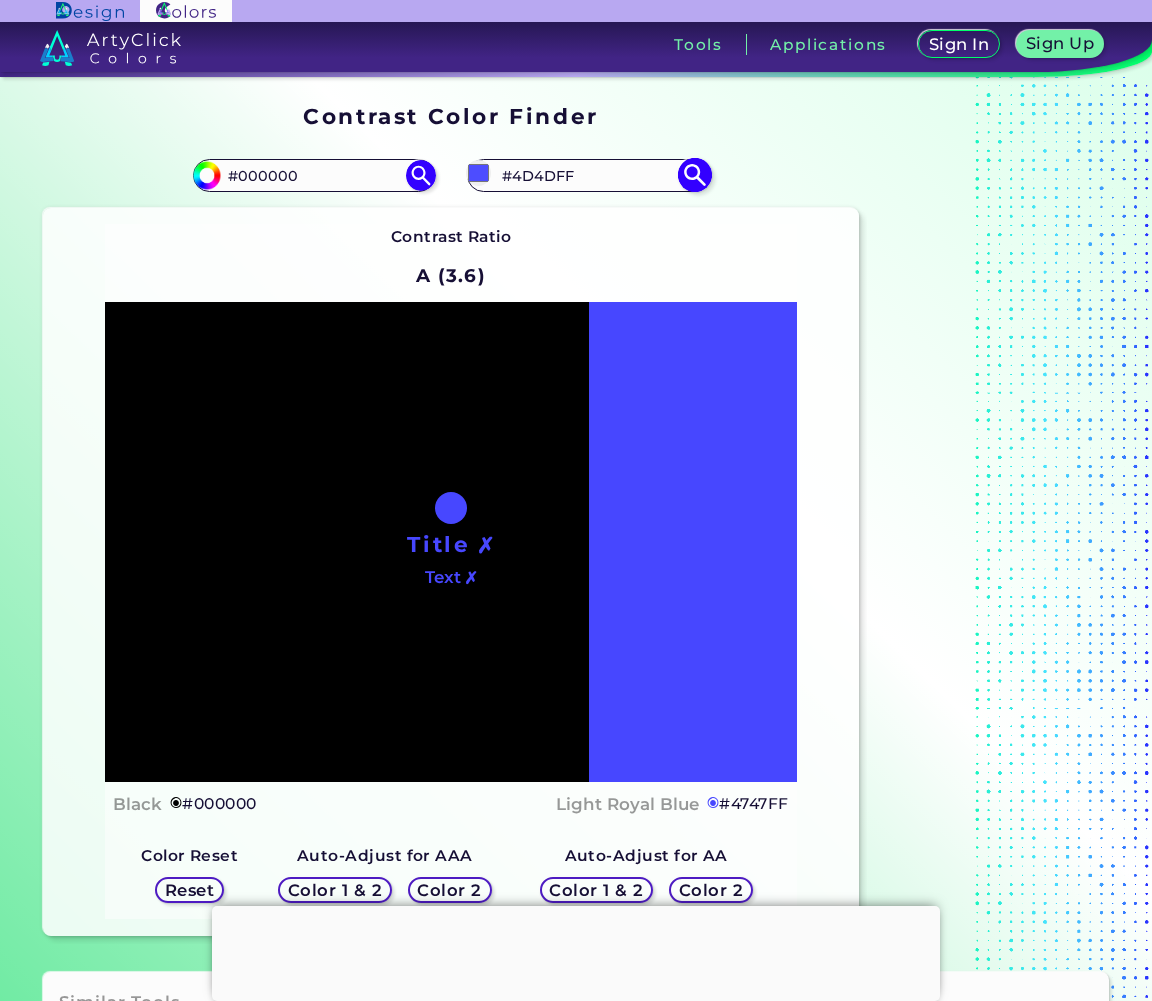 type on "#4d4dfe" 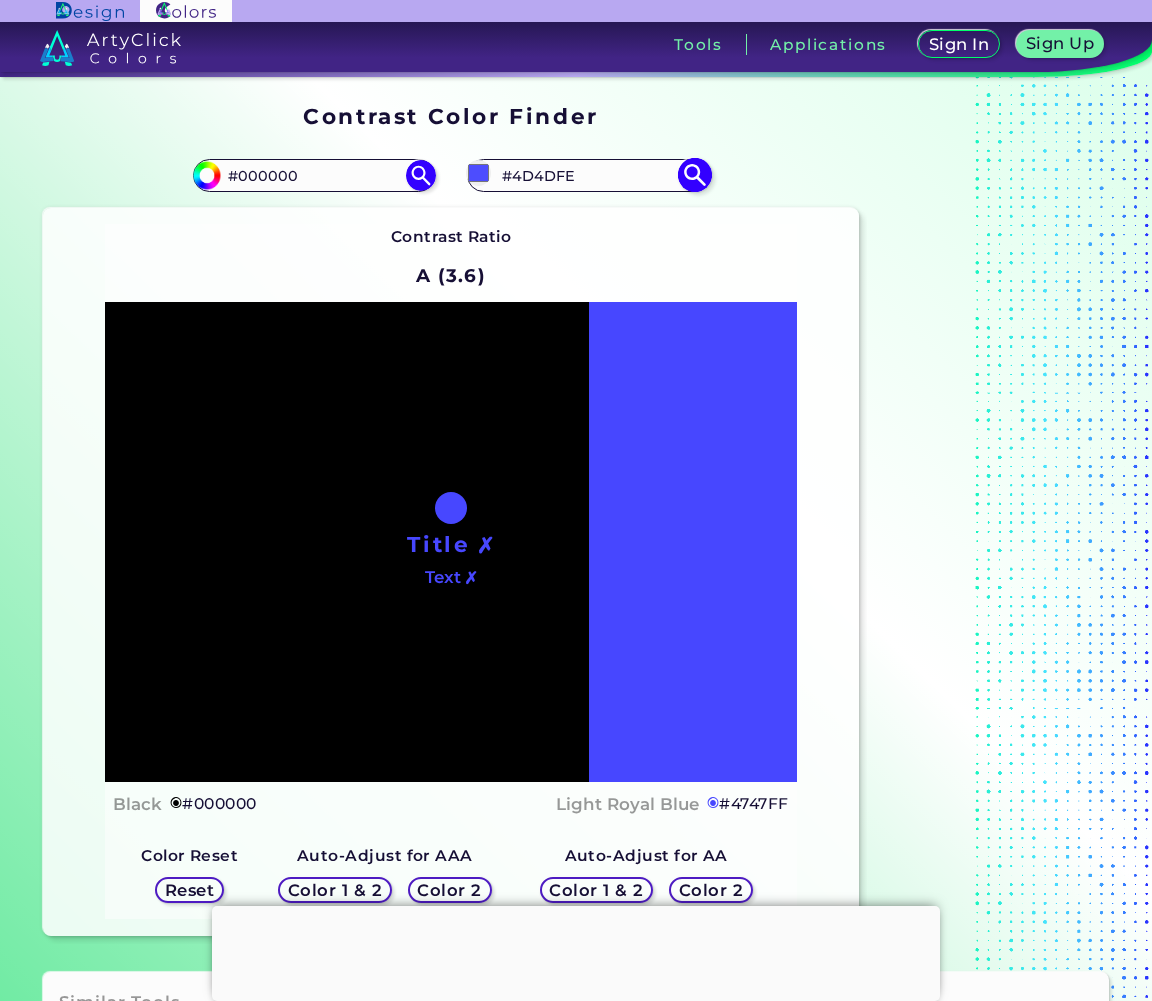 type on "#5252ff" 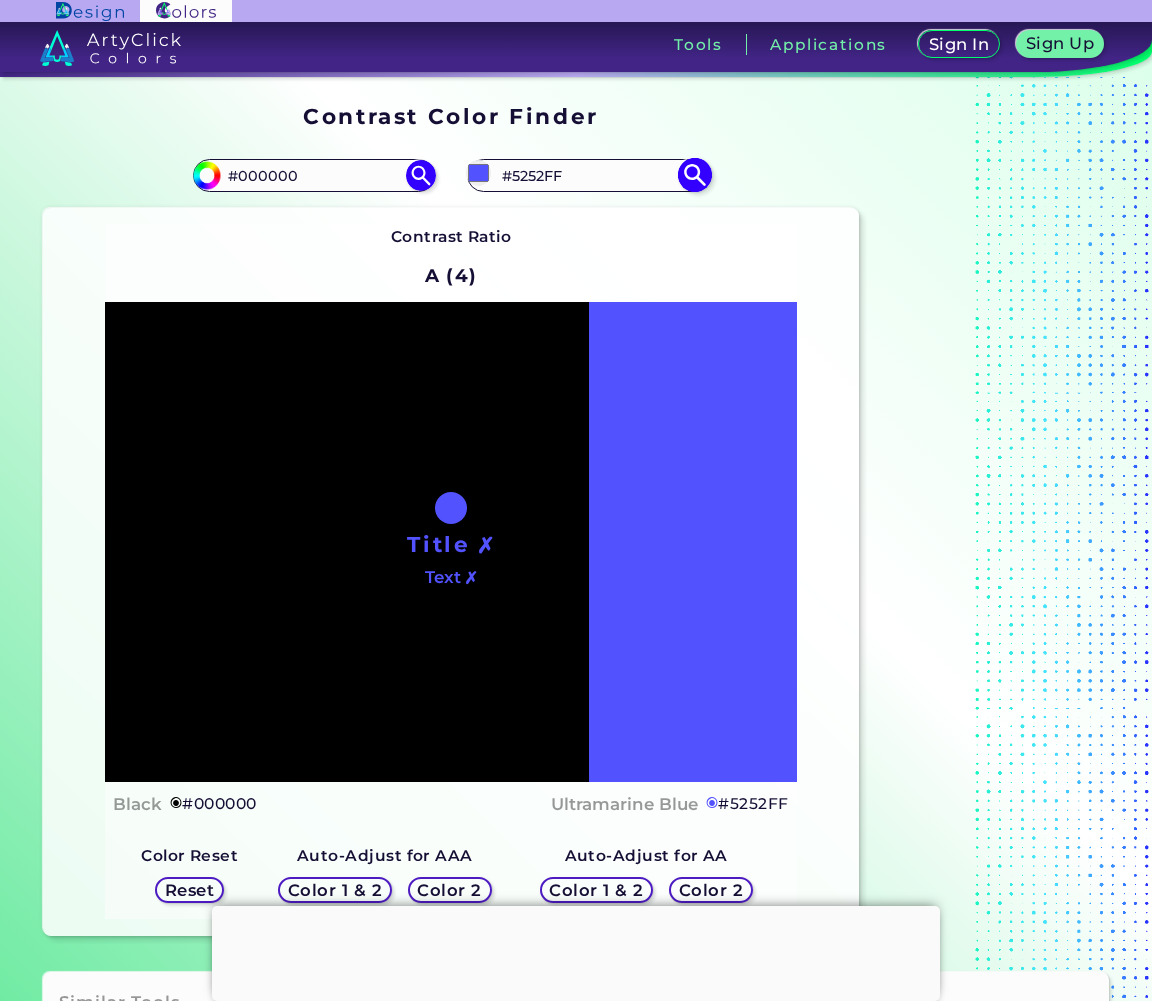 type on "#5757ff" 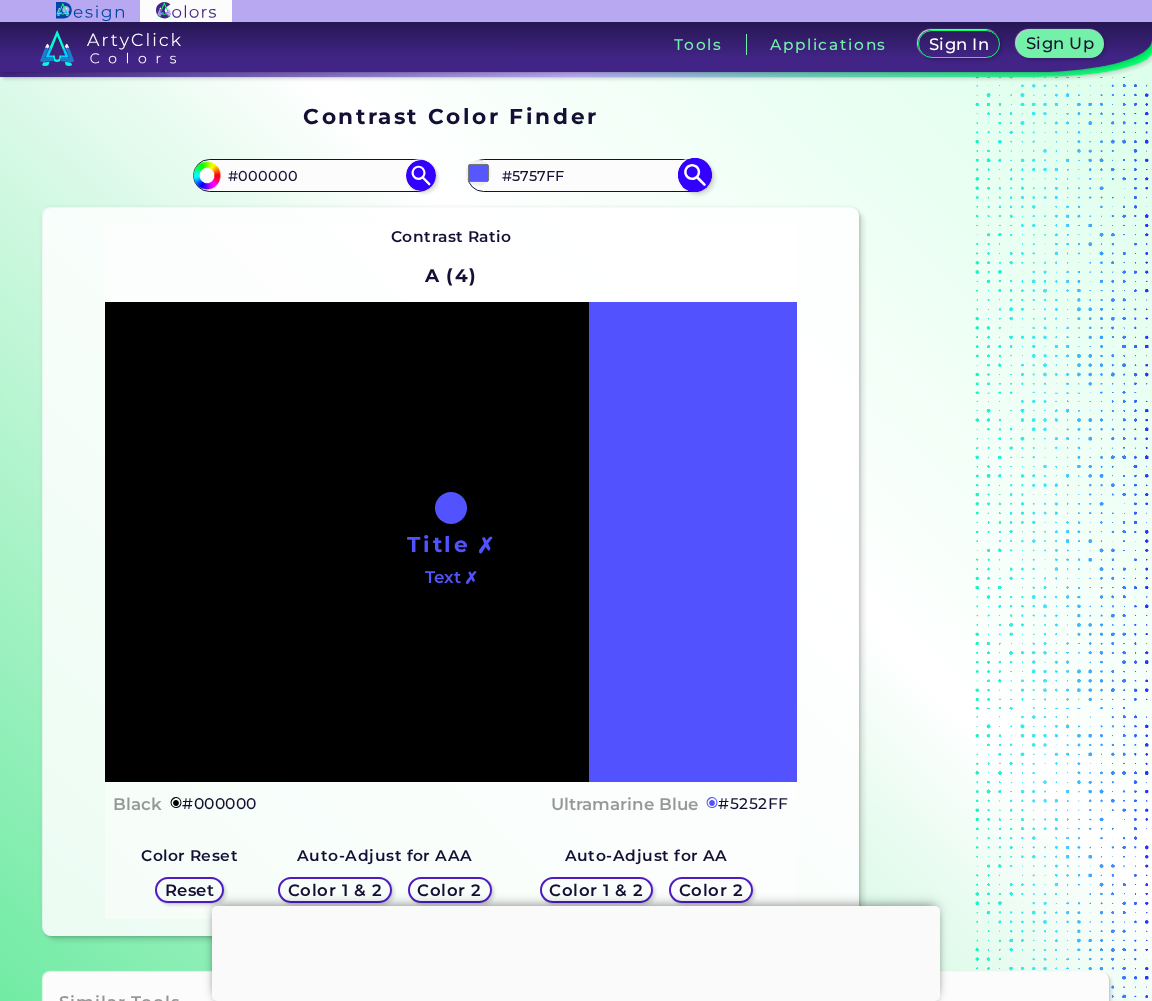 type on "#5858fe" 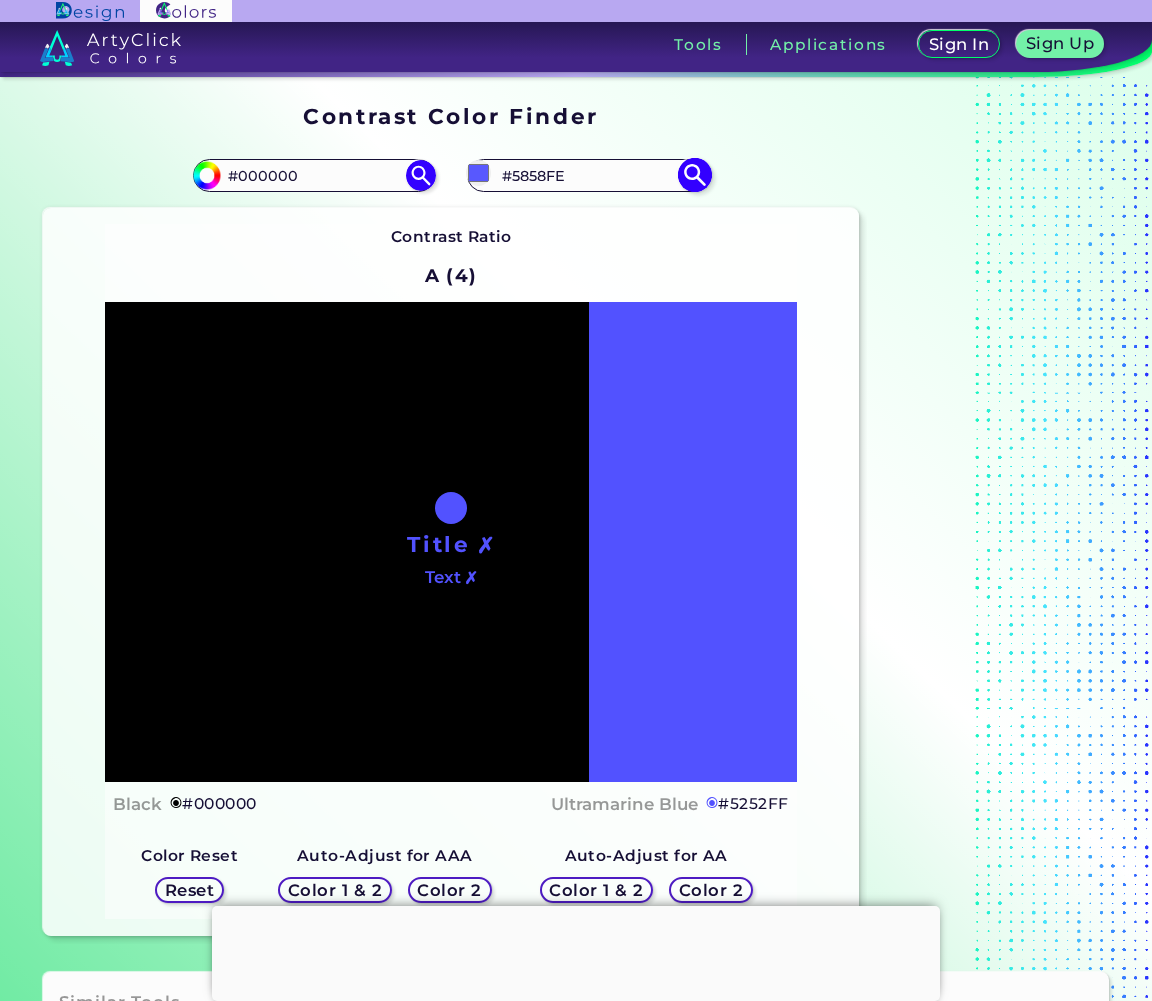 type on "#5757ff" 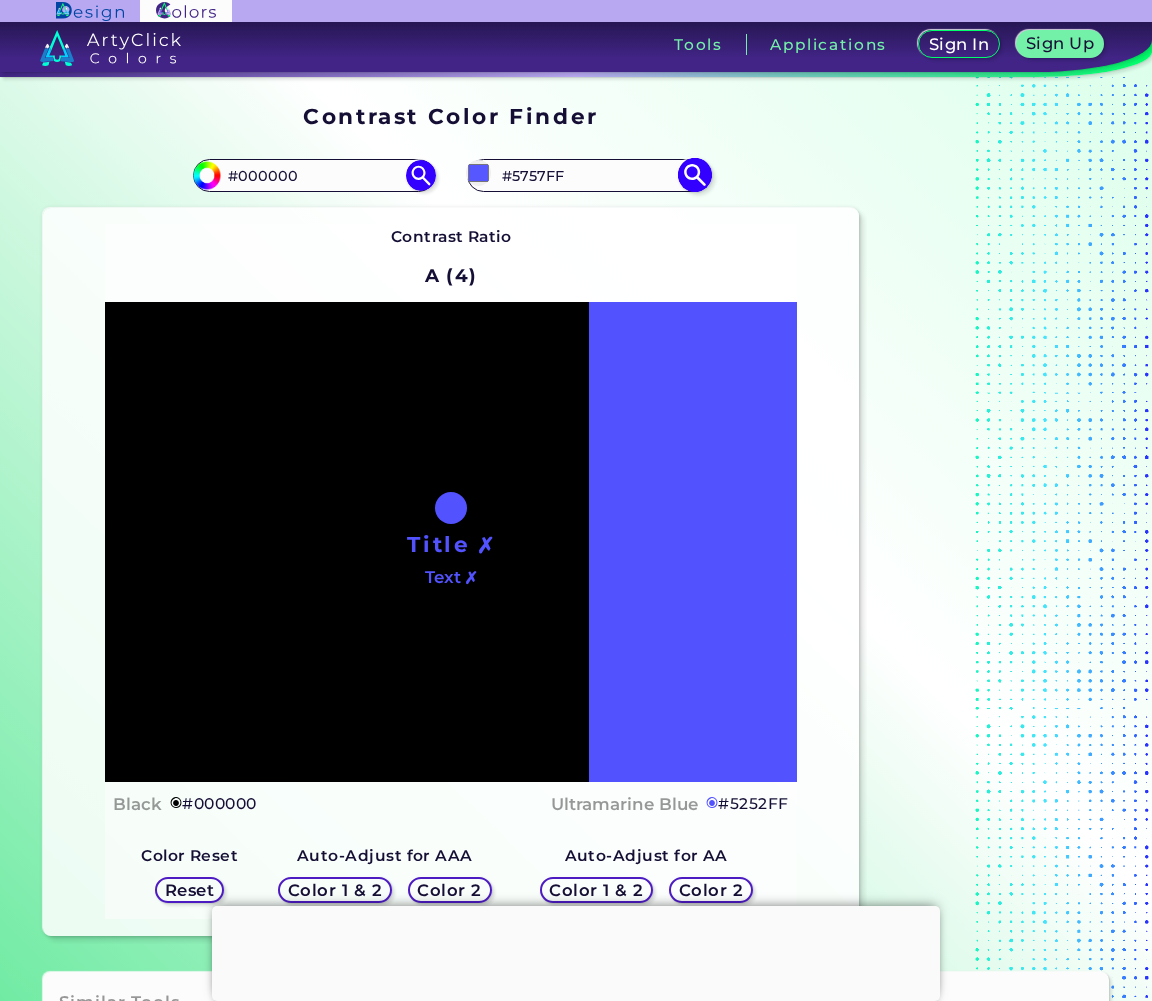 type on "#5858fe" 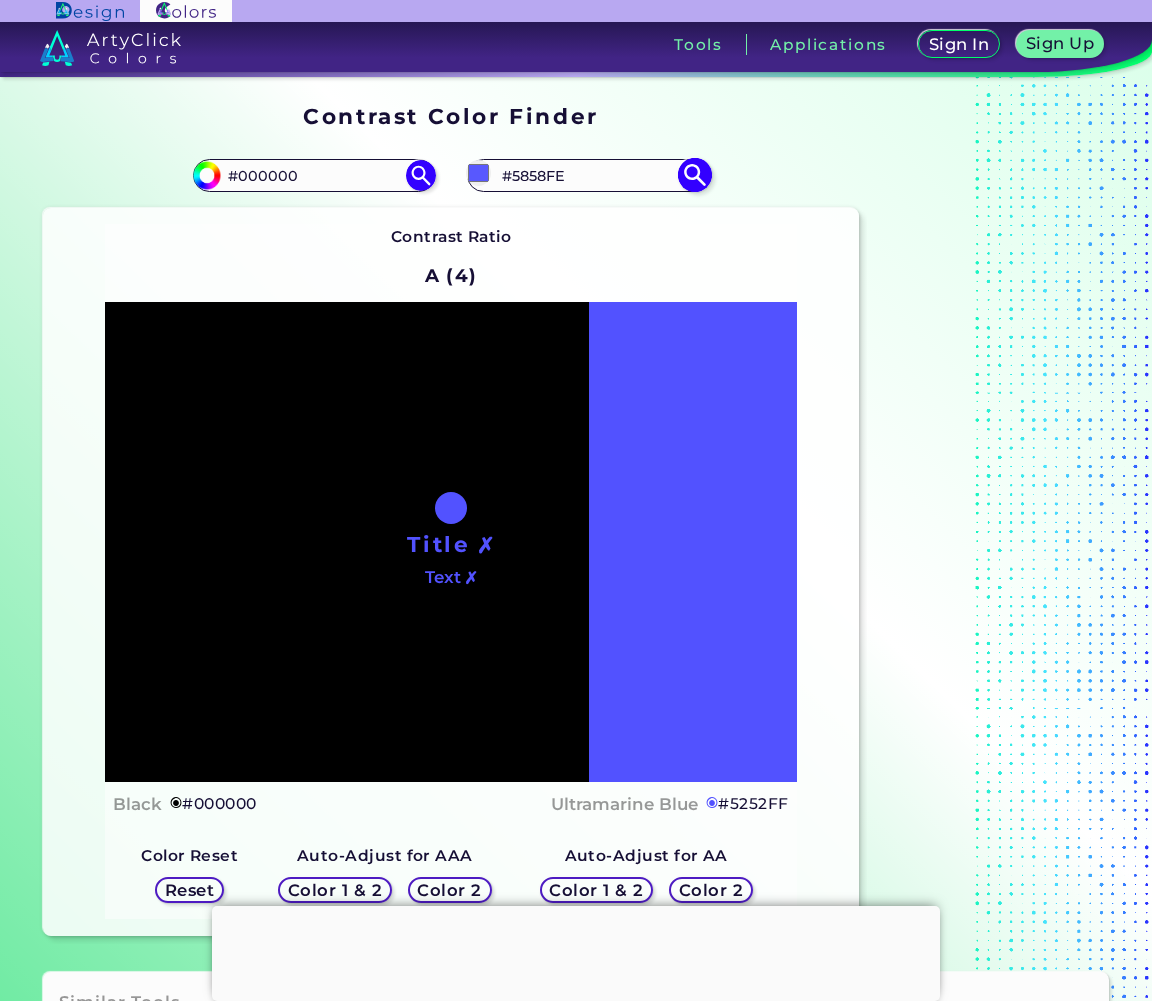 type on "#5c5cff" 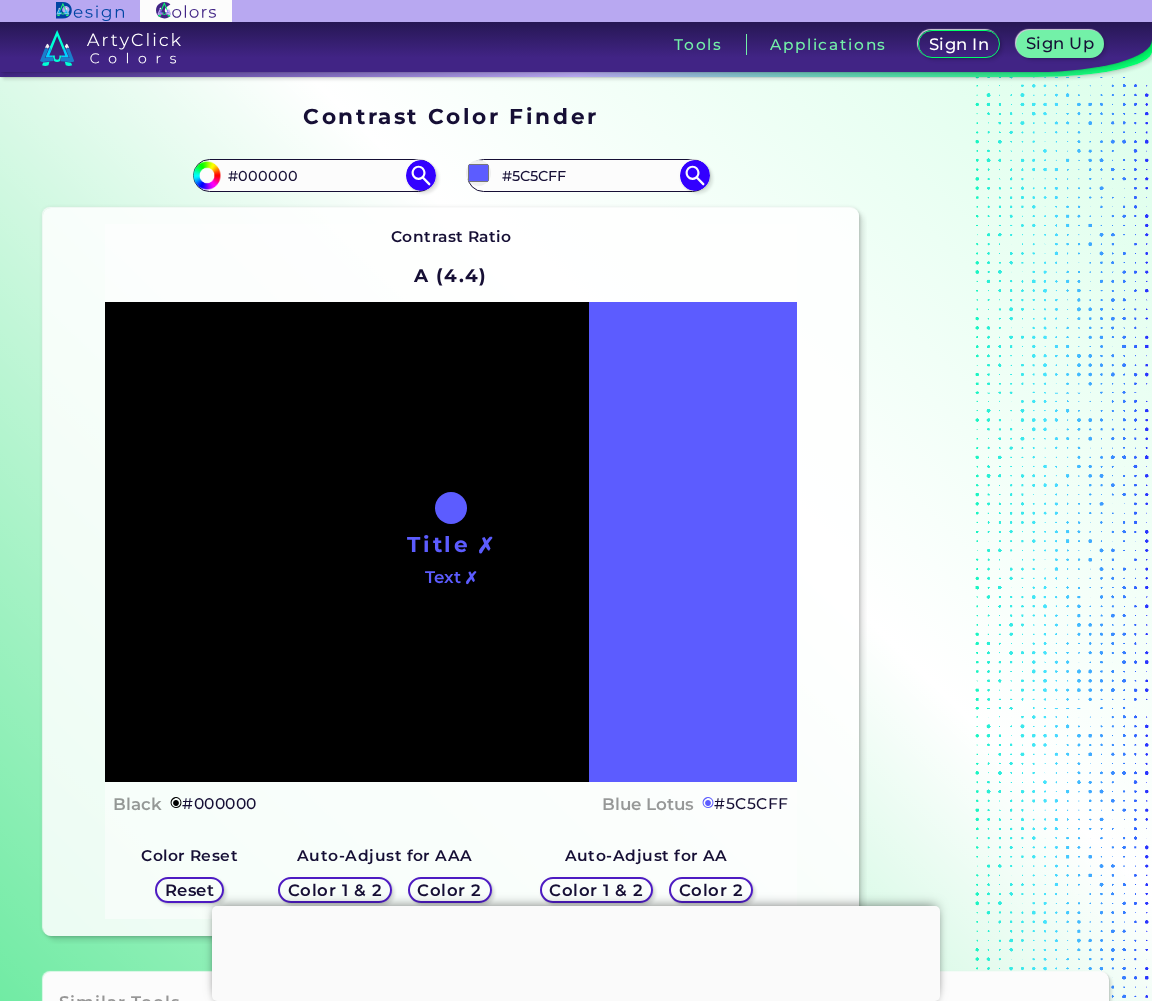 click on "#000000
#000000
#5c5cff
#5C5CFF
Aero Blue   ◉ [PERSON_NAME] Blue   ◉ Aqua Blue   ◉ Aquamarine Blue   ◉ ArtyClick Blue   ◉ ArtyClick Deep Sky Blue   ◉ ArtyClick Ocean Blue   ◉ ArtyClick Sky Blue   ◉ Astronaut Blue   ◉ Baby Blue   ◉ Ball Blue   ◉ Blizzard Blue   ◉ [PERSON_NAME]   ◉ Blue Bayoux   ◉ Blue Bell   ◉ Blue Chalk   ◉ Blue Charcoal   ◉ Blue Chill   ◉ Blue Diamond   ◉ Blue [PERSON_NAME]   ◉" at bounding box center (451, 540) 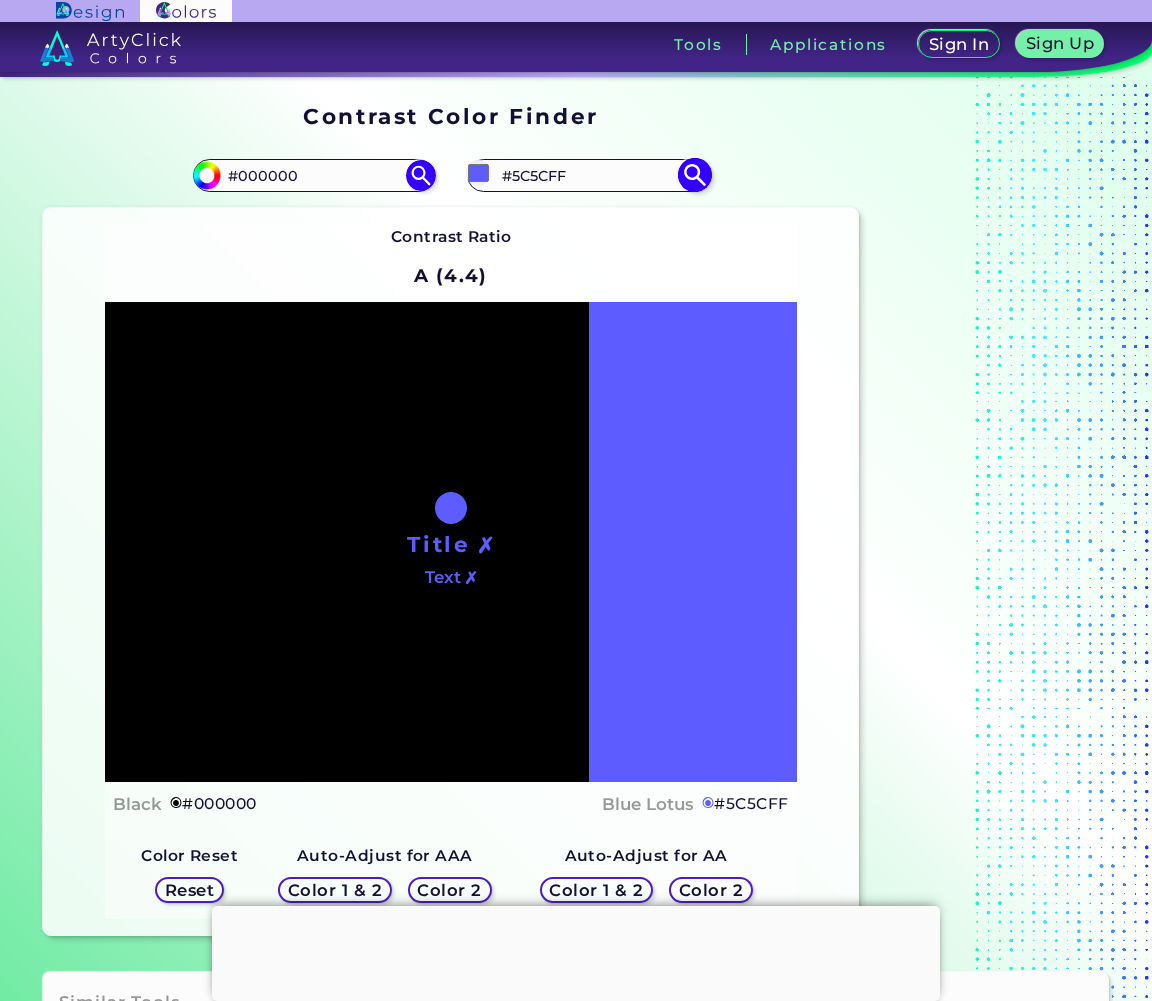click on "#5C5CFF" at bounding box center [588, 175] 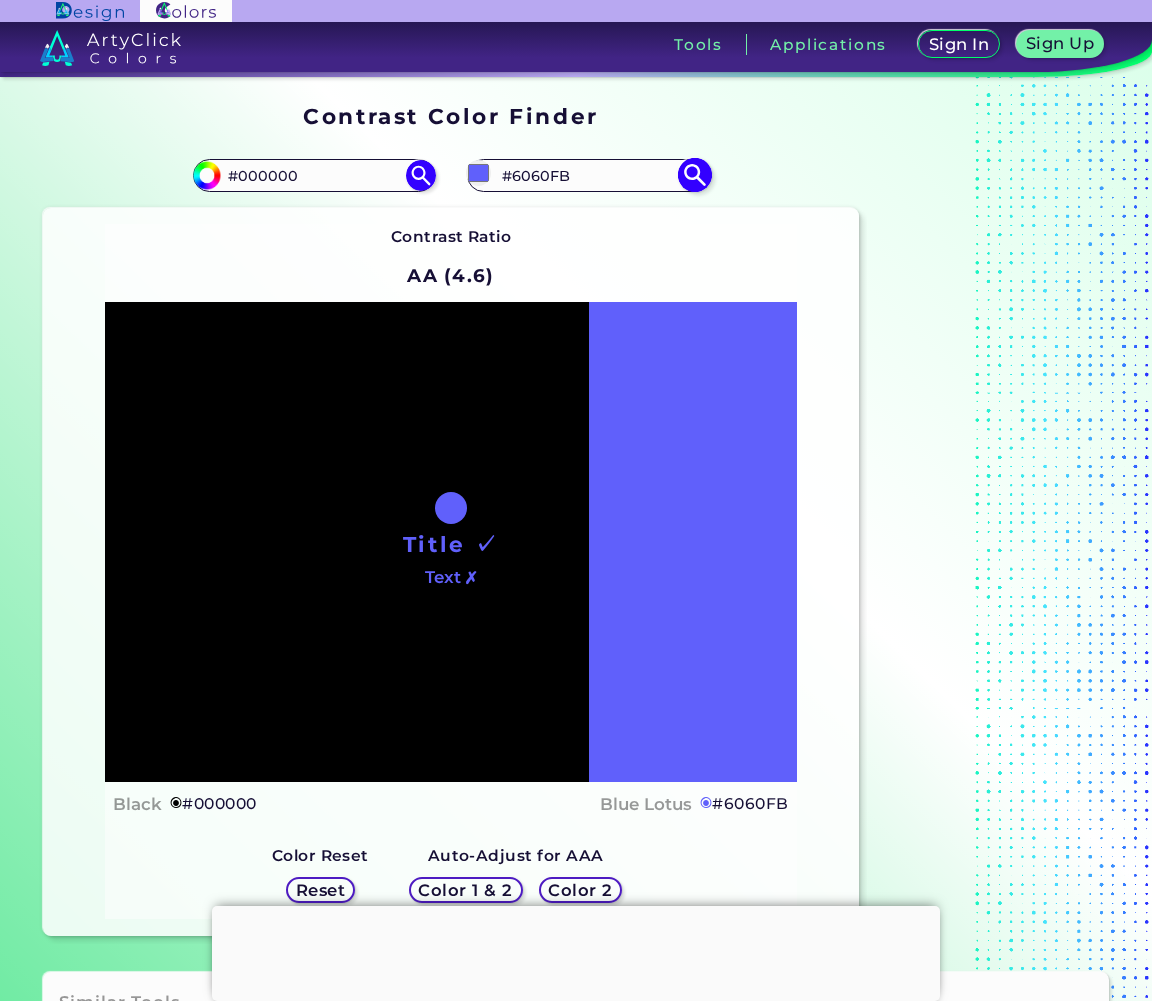 type on "#6363fd" 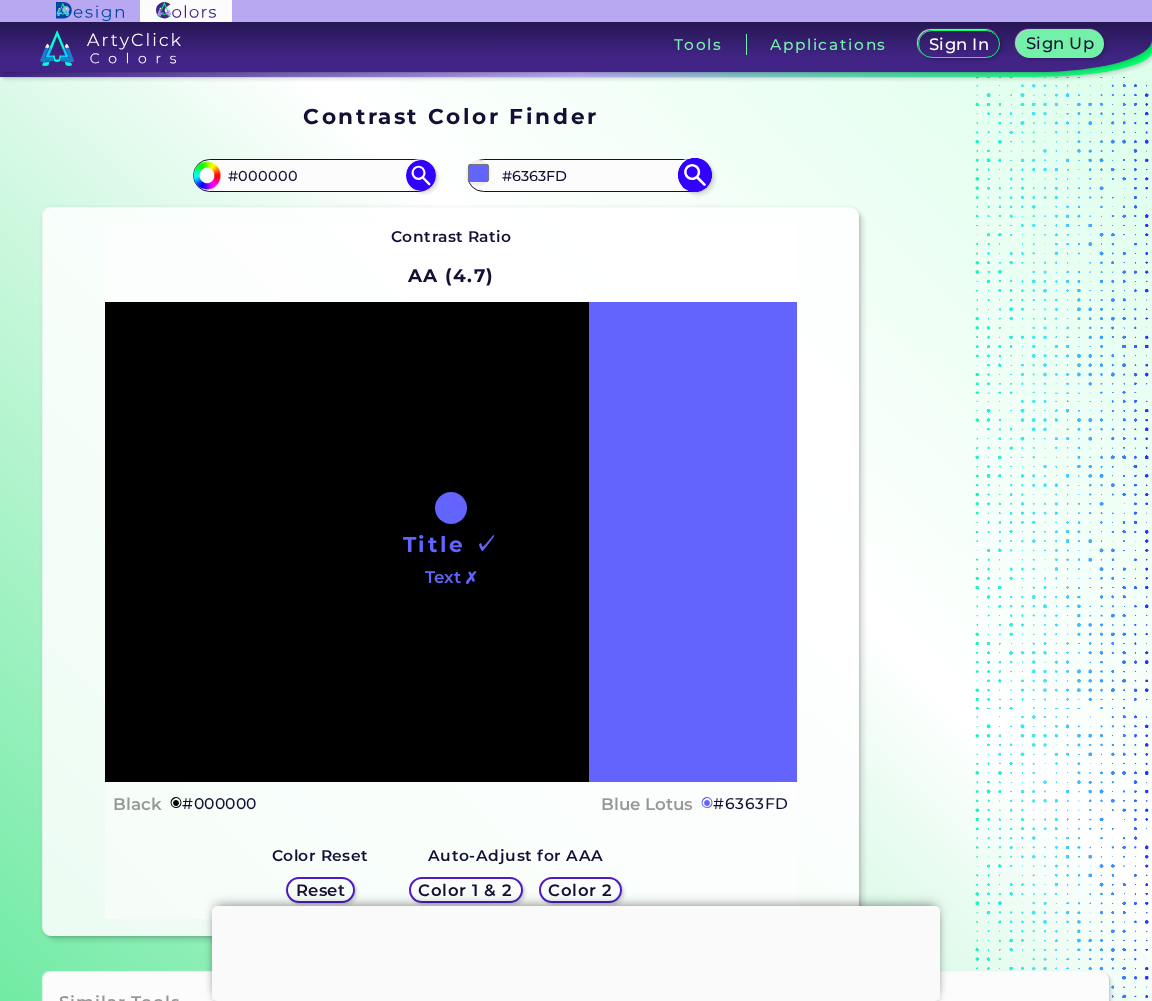type on "#6868fd" 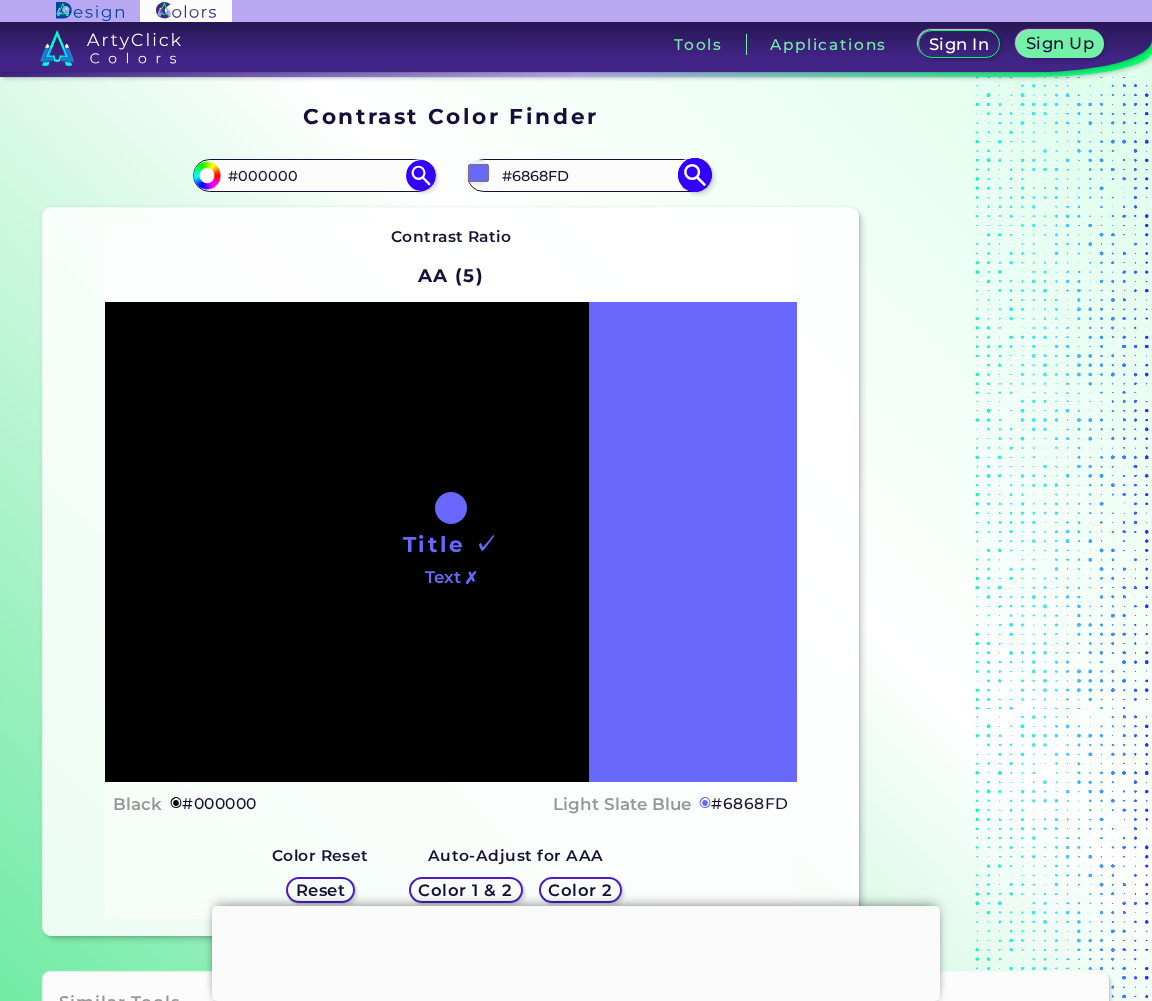 type on "#6969fc" 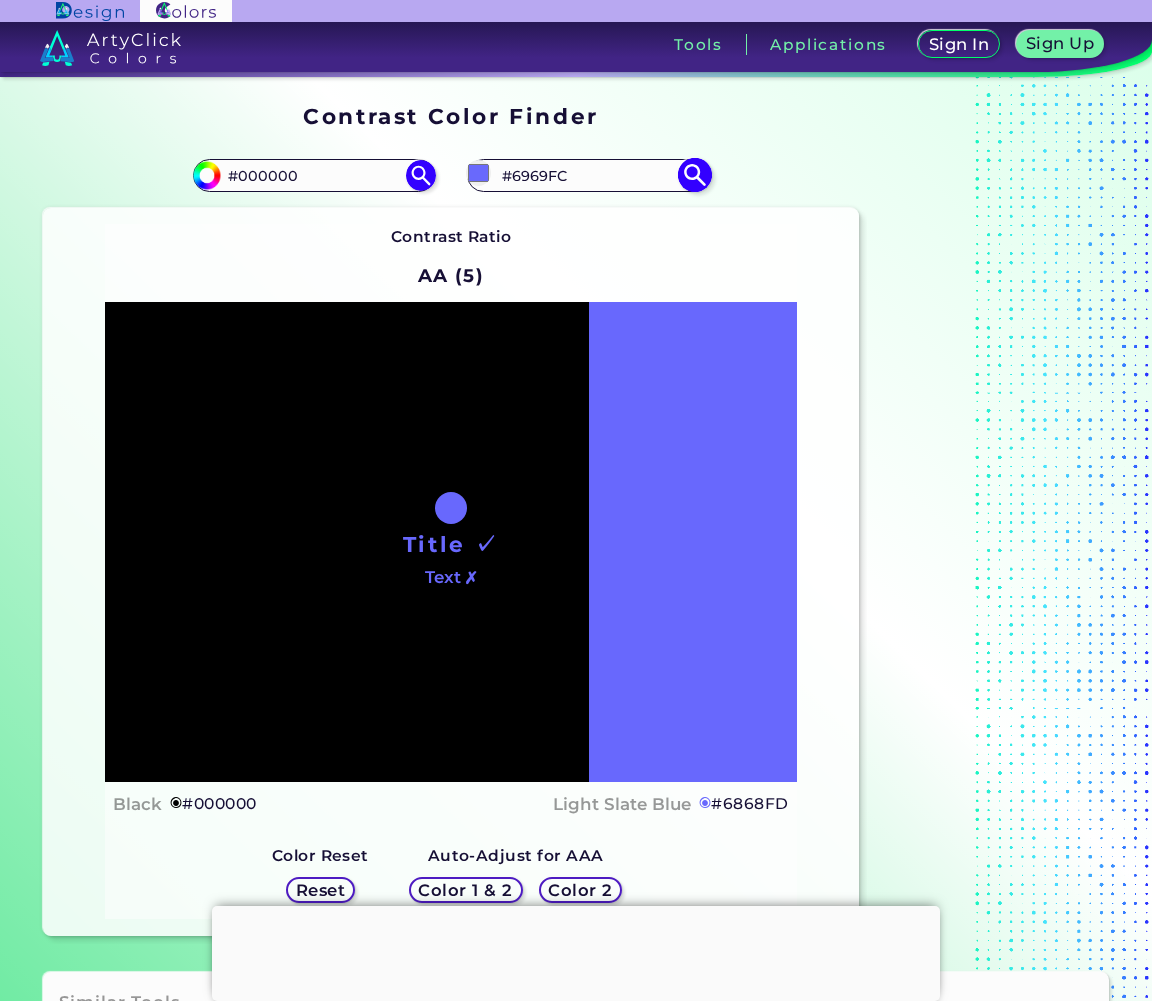 type on "#6868fd" 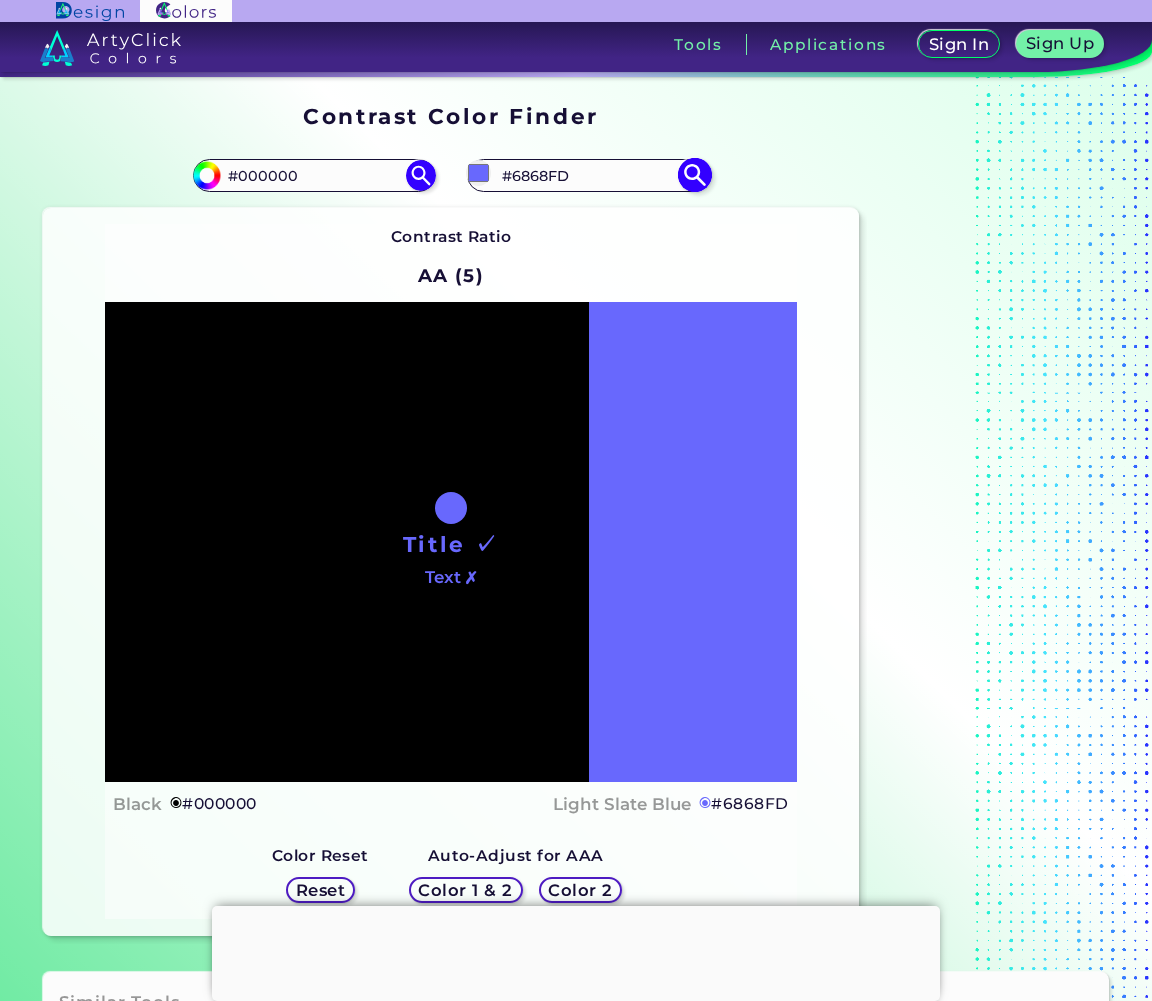 type on "#6b6bff" 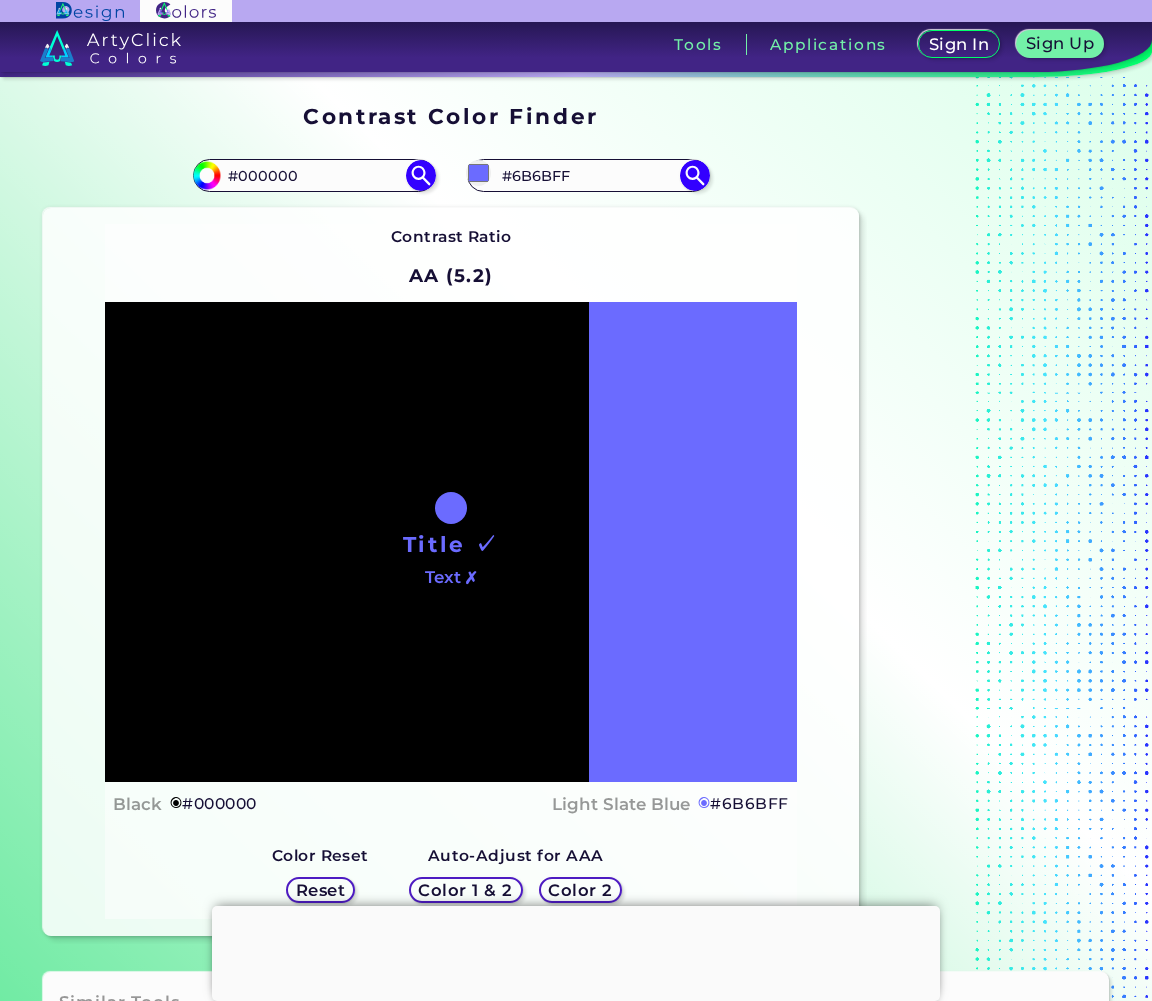 type on "#6b6bff" 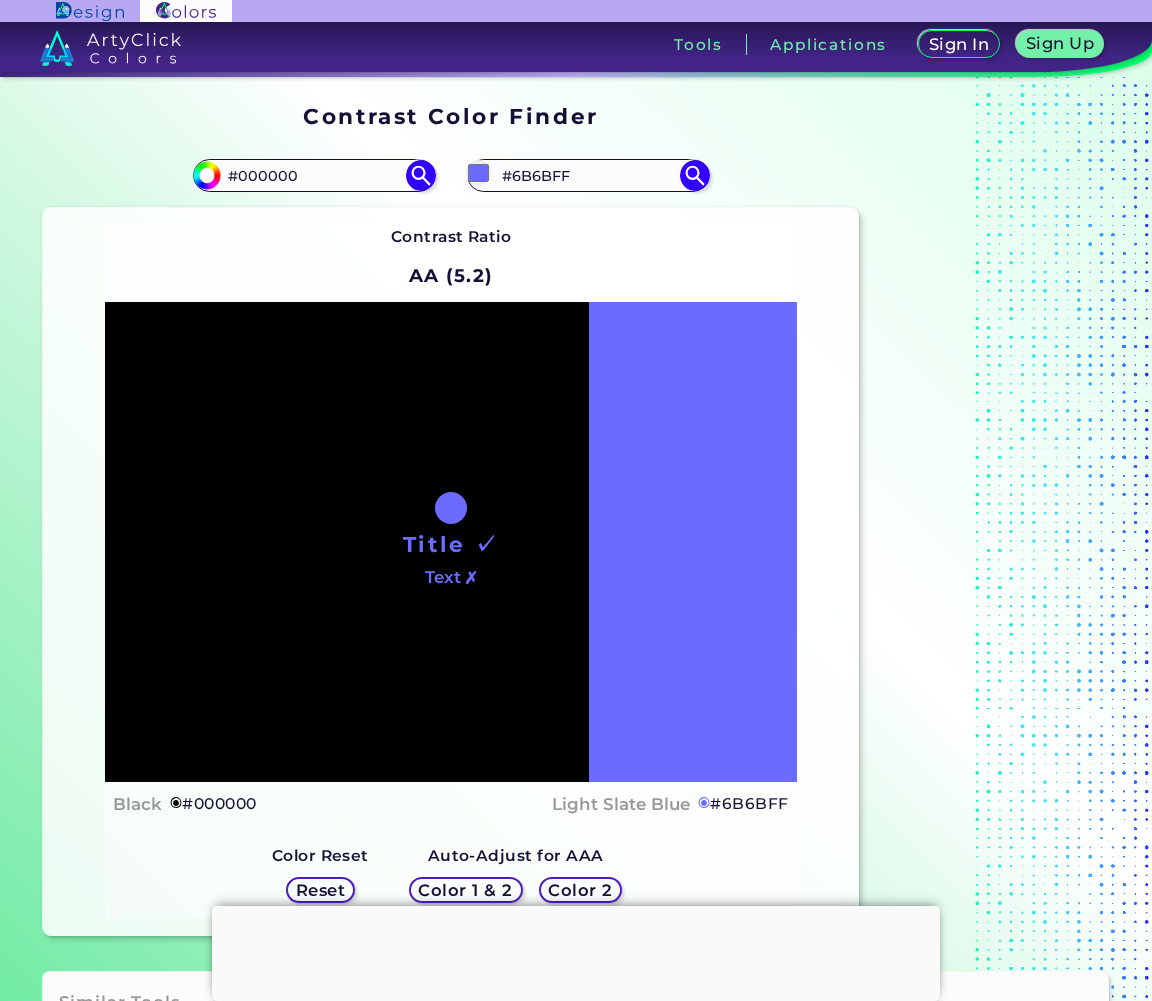 click on "#6b6bff
#6B6BFF
Aero Blue   ◉ [PERSON_NAME] Blue   ◉ Aqua Blue   ◉ Aquamarine Blue   ◉ ArtyClick Blue   ◉ ArtyClick Deep Sky Blue   ◉ ArtyClick Ocean Blue   ◉ ArtyClick Sky Blue   ◉ Astronaut Blue   ◉ Baby Blue   ◉ Ball Blue   ◉ Blizzard Blue   ◉ [PERSON_NAME]   ◉ Blue Bayoux   ◉ Blue Bell   ◉ Blue Chalk   ◉ Blue Charcoal   ◉ Blue Chill   ◉ Blue Diamond   ◉ Blue [PERSON_NAME]   ◉ Blue Dress   ◉ Blue Eyes   ◉ Blue Gem   ◉ Blue Green   ◉ Blue Grey   ◉ Blue Haze   ◉ Blue Hosta   ◉ Blue Ivy   ◉ Blue [PERSON_NAME]   ◉ Blue Koi   ◉ Blue Lagoon   ◉ Blue Lotus   ◉ Blue [PERSON_NAME]   ◉ Blue Orchid   ◉ Blue Purple   ◉ Blue Romance   ◉ Blue Smoke   ◉ Blue Stone   ◉ Blue Violet   ◉ Blue Whale   ◉ Blue Zircon   ◉  ◉" at bounding box center (655, 176) 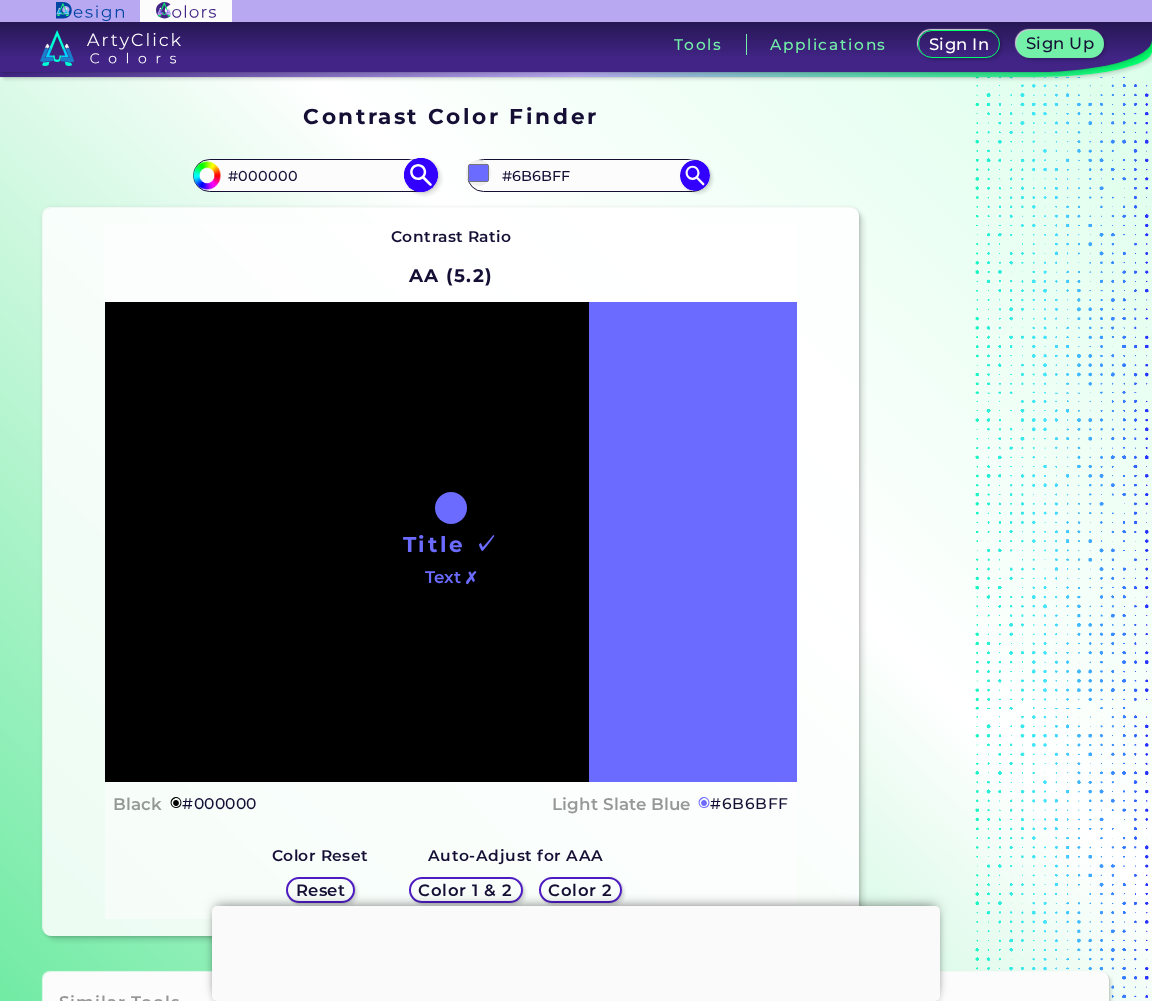 click on "#000000" at bounding box center [314, 175] 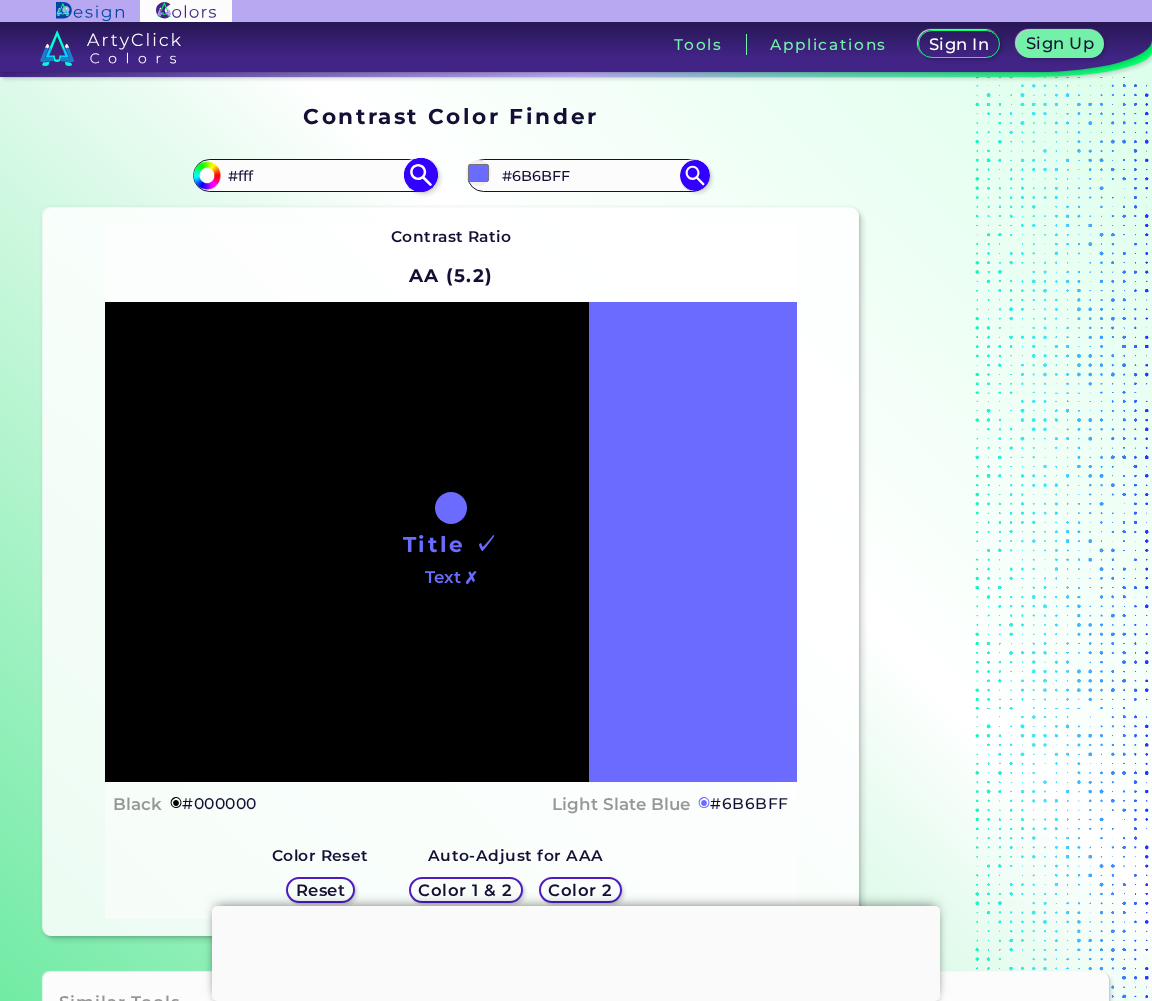 type on "#fff" 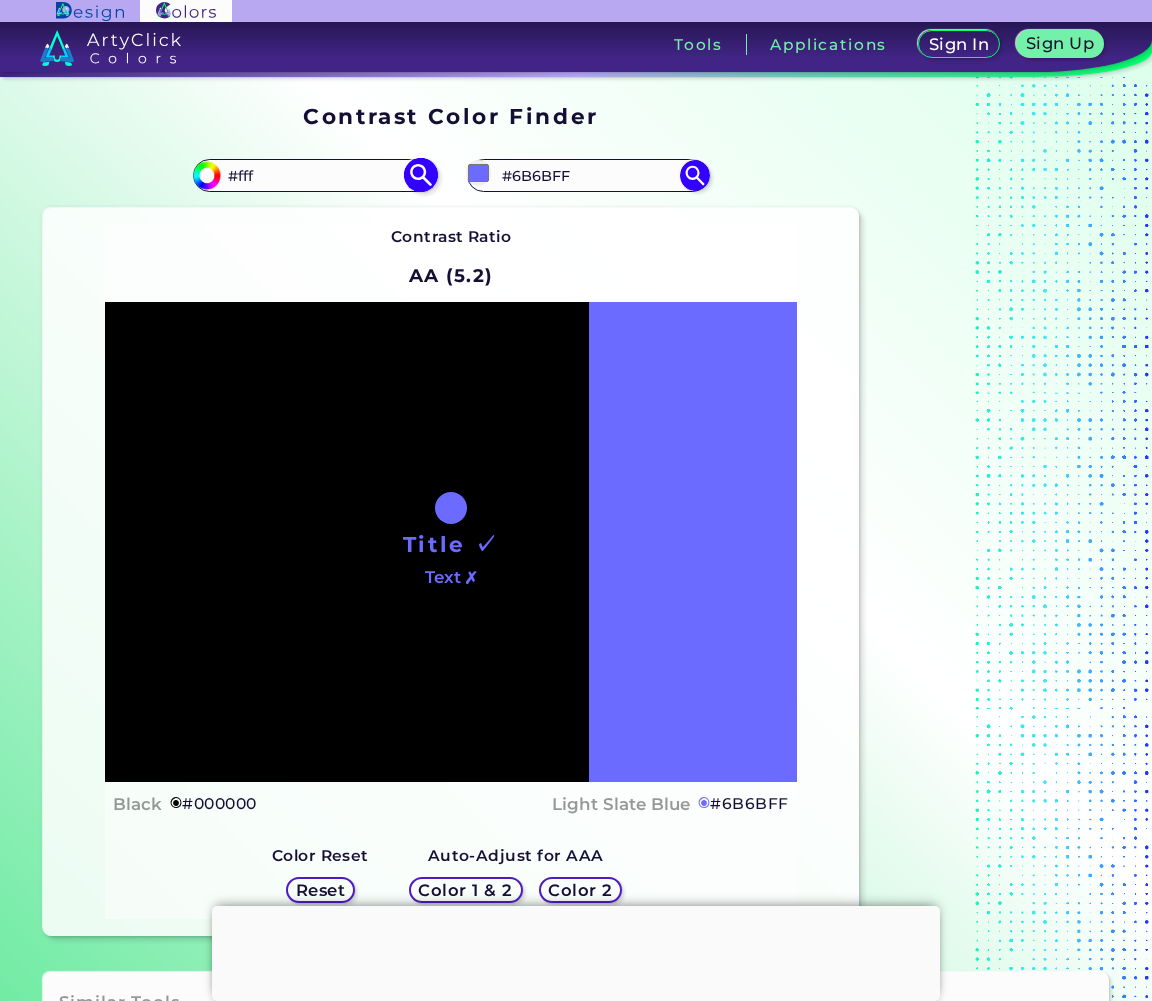 type on "#ffffff" 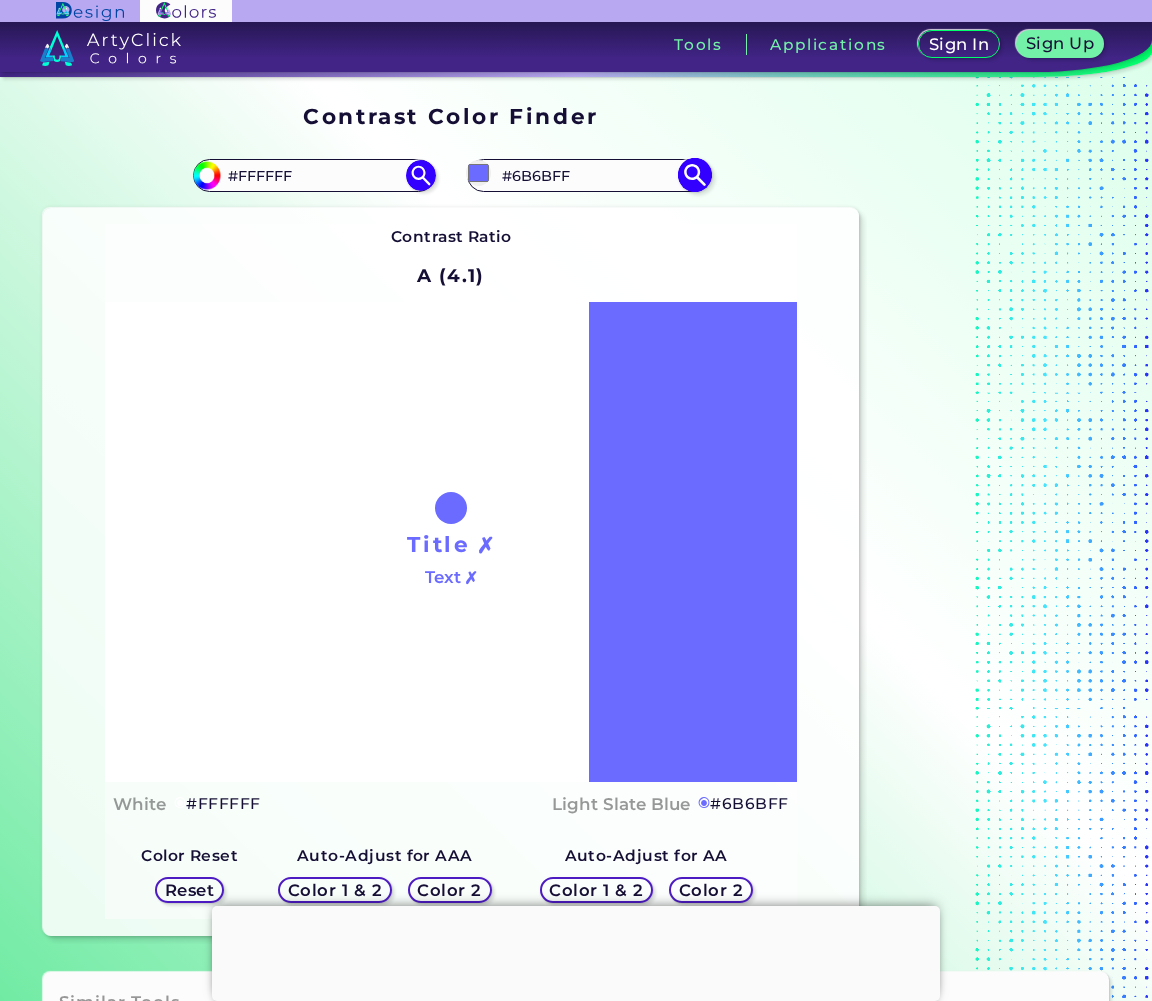 drag, startPoint x: 575, startPoint y: 174, endPoint x: 513, endPoint y: 172, distance: 62.03225 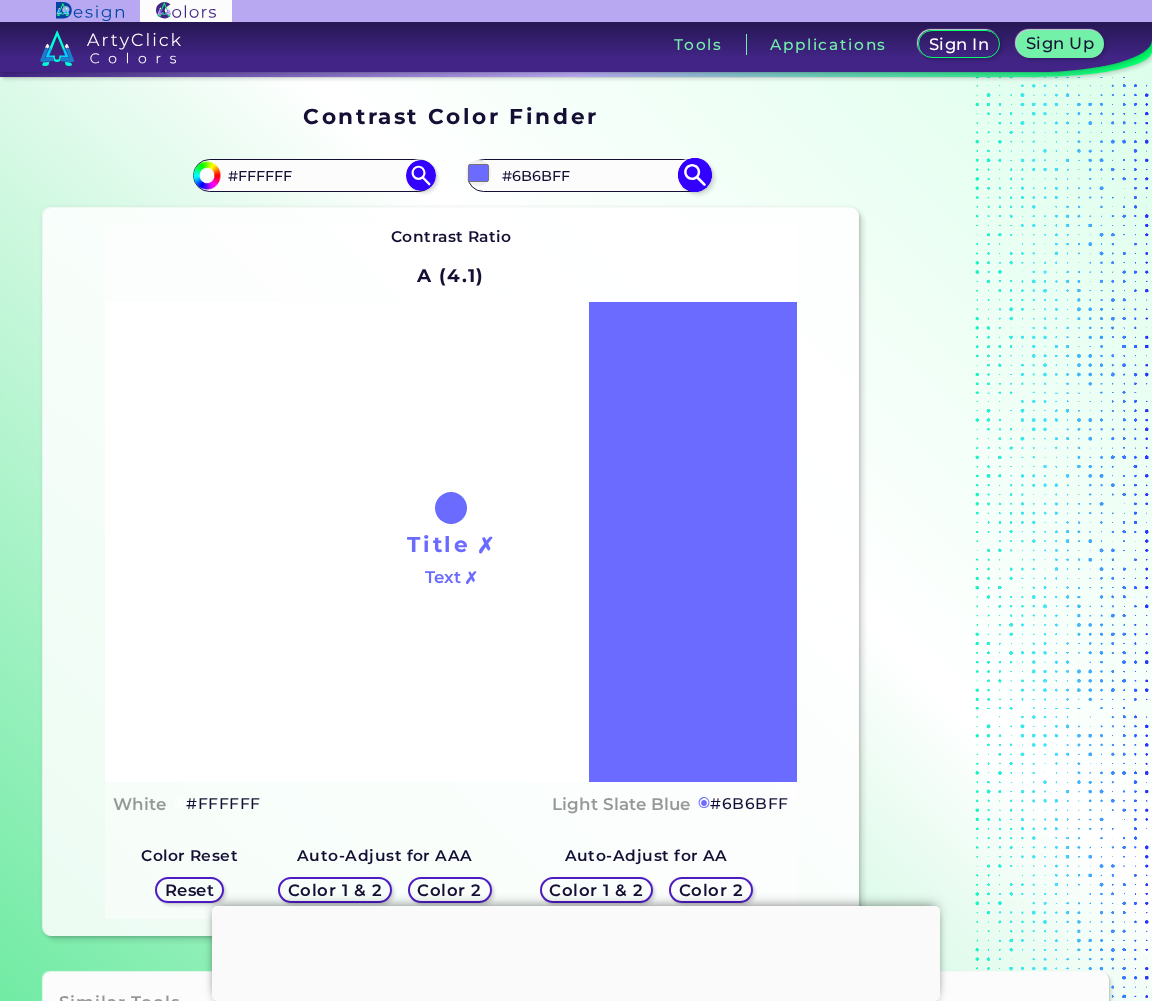 click on "#6B6BFF" at bounding box center (588, 175) 